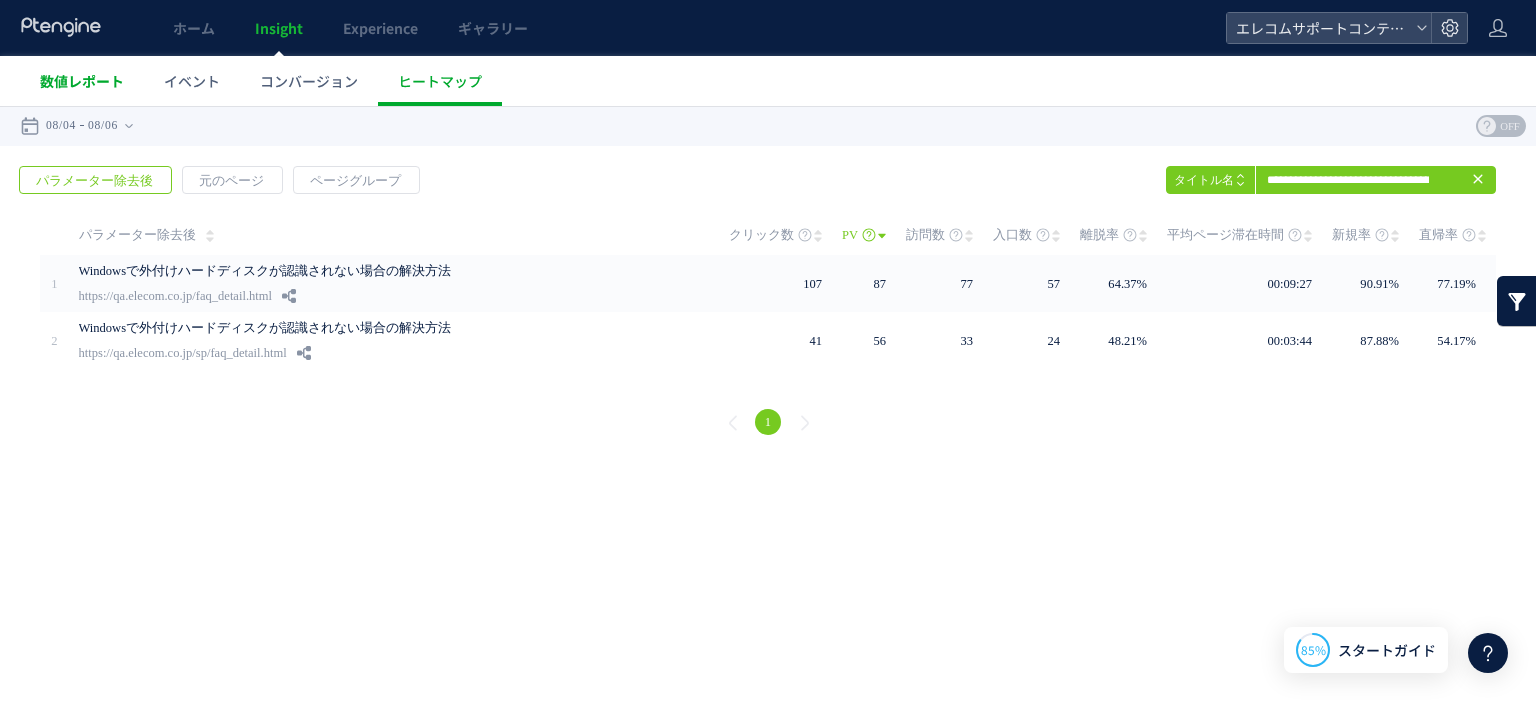 scroll, scrollTop: 0, scrollLeft: 0, axis: both 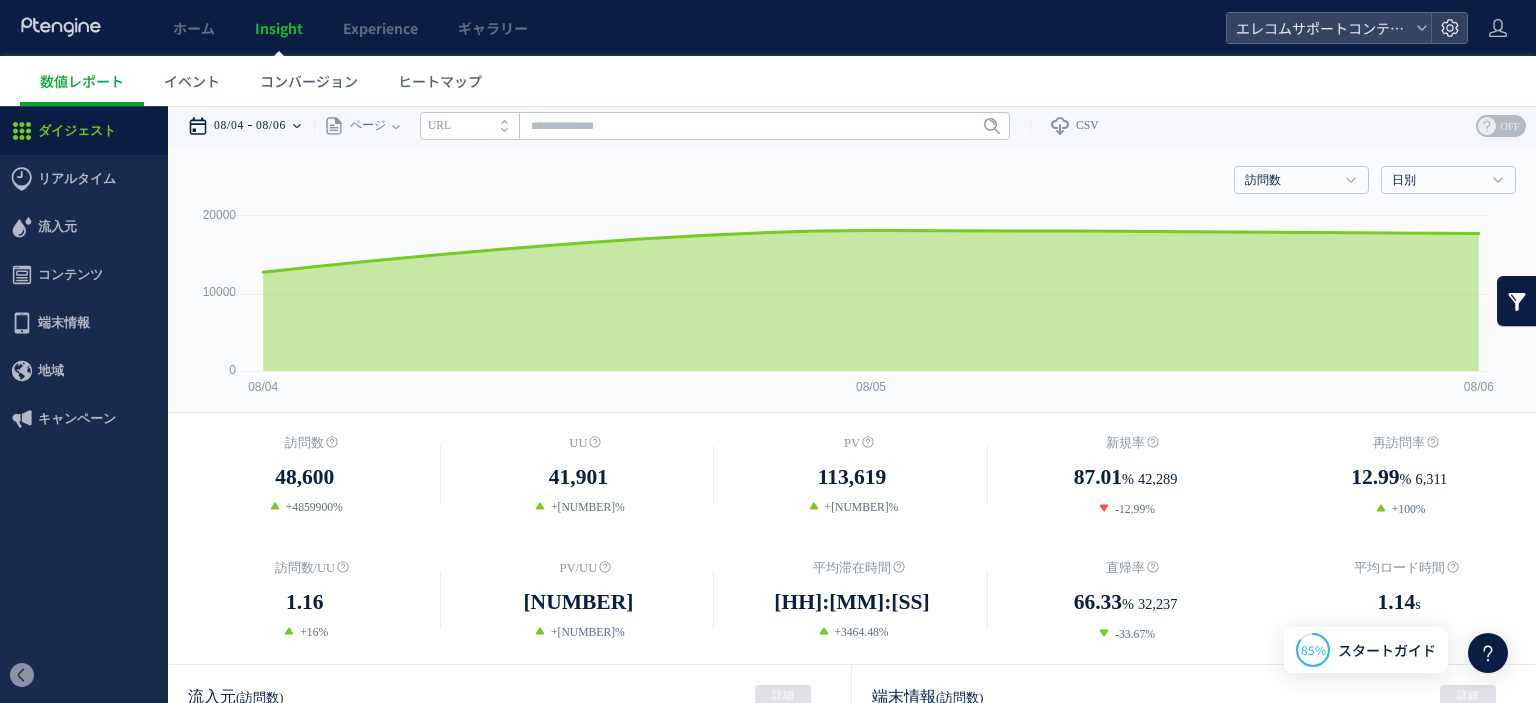 click 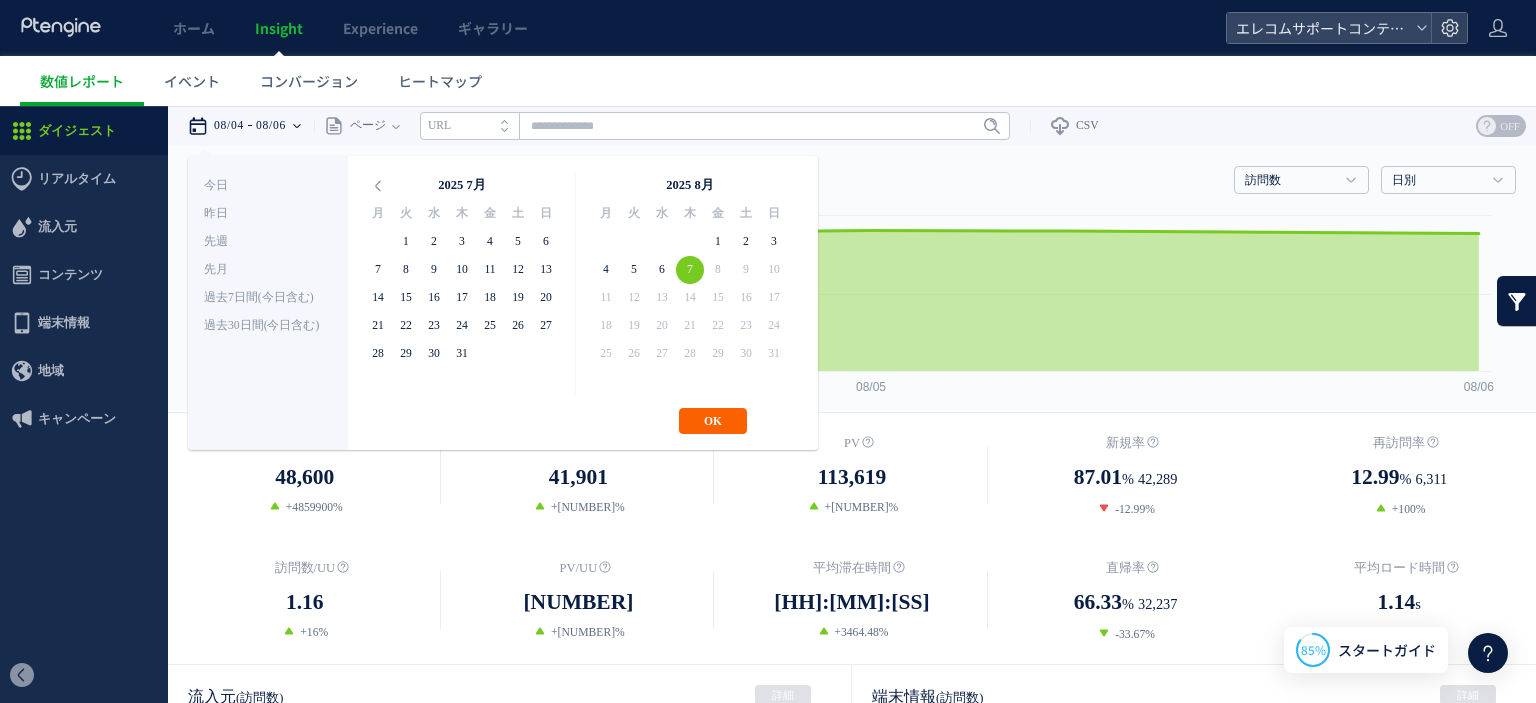 click on "OK" at bounding box center (713, 421) 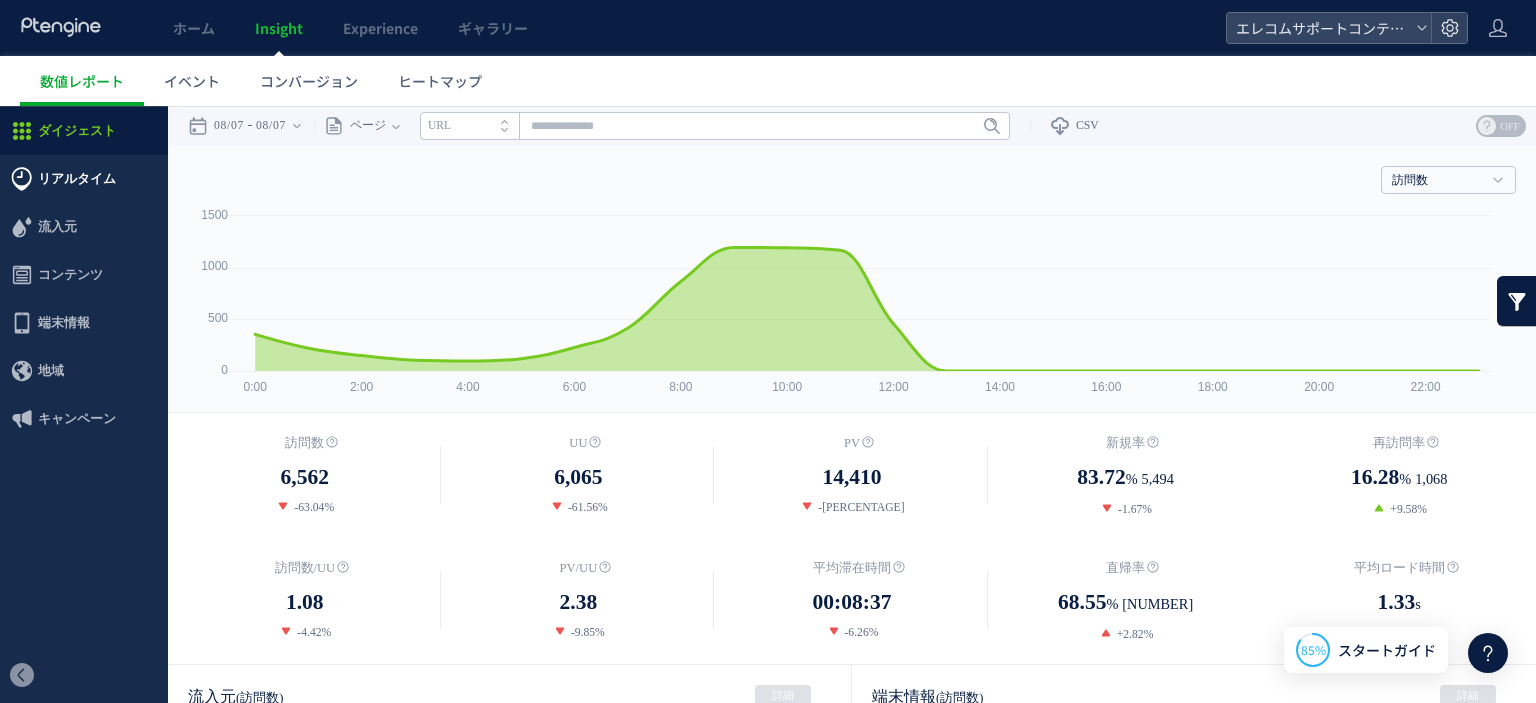 click on "リアルタイム" at bounding box center (77, 179) 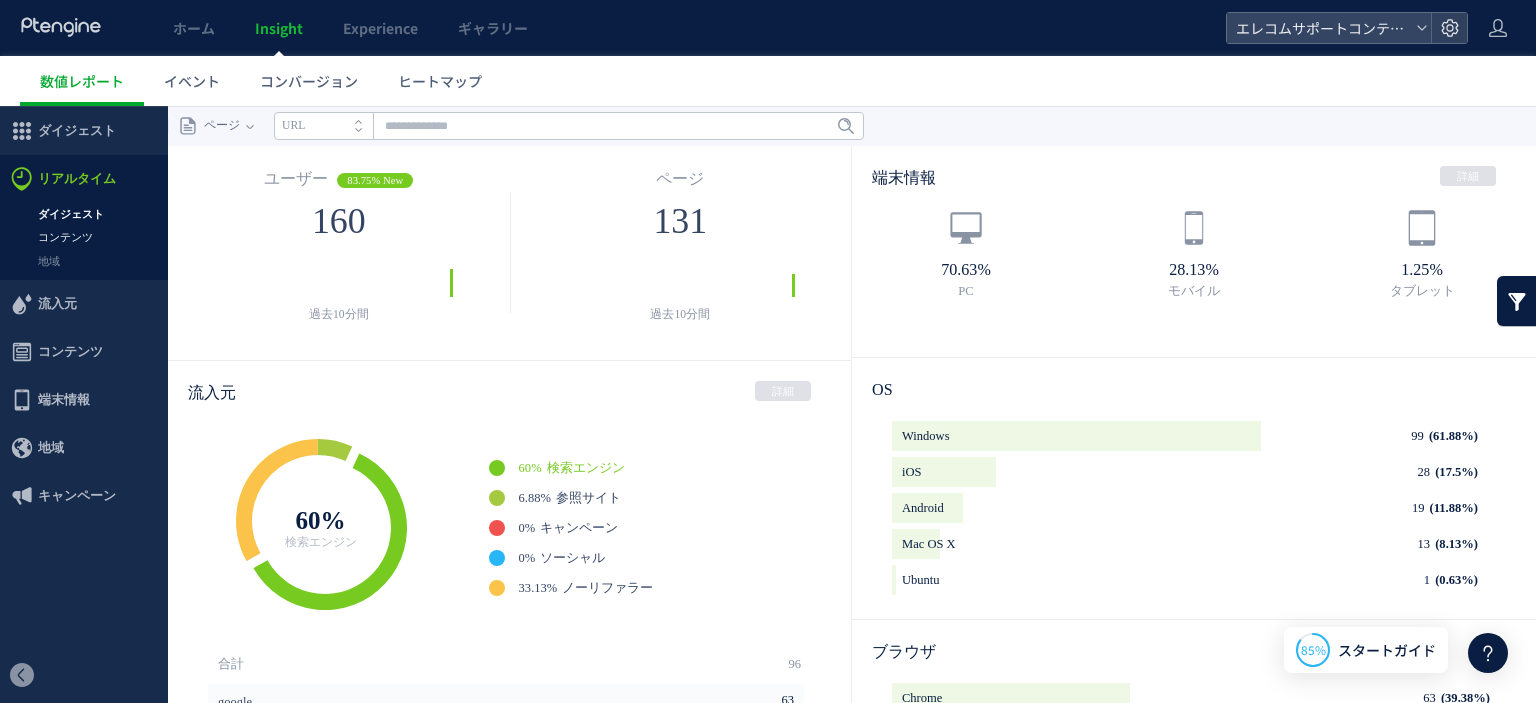 click on "コンテンツ" at bounding box center [84, 237] 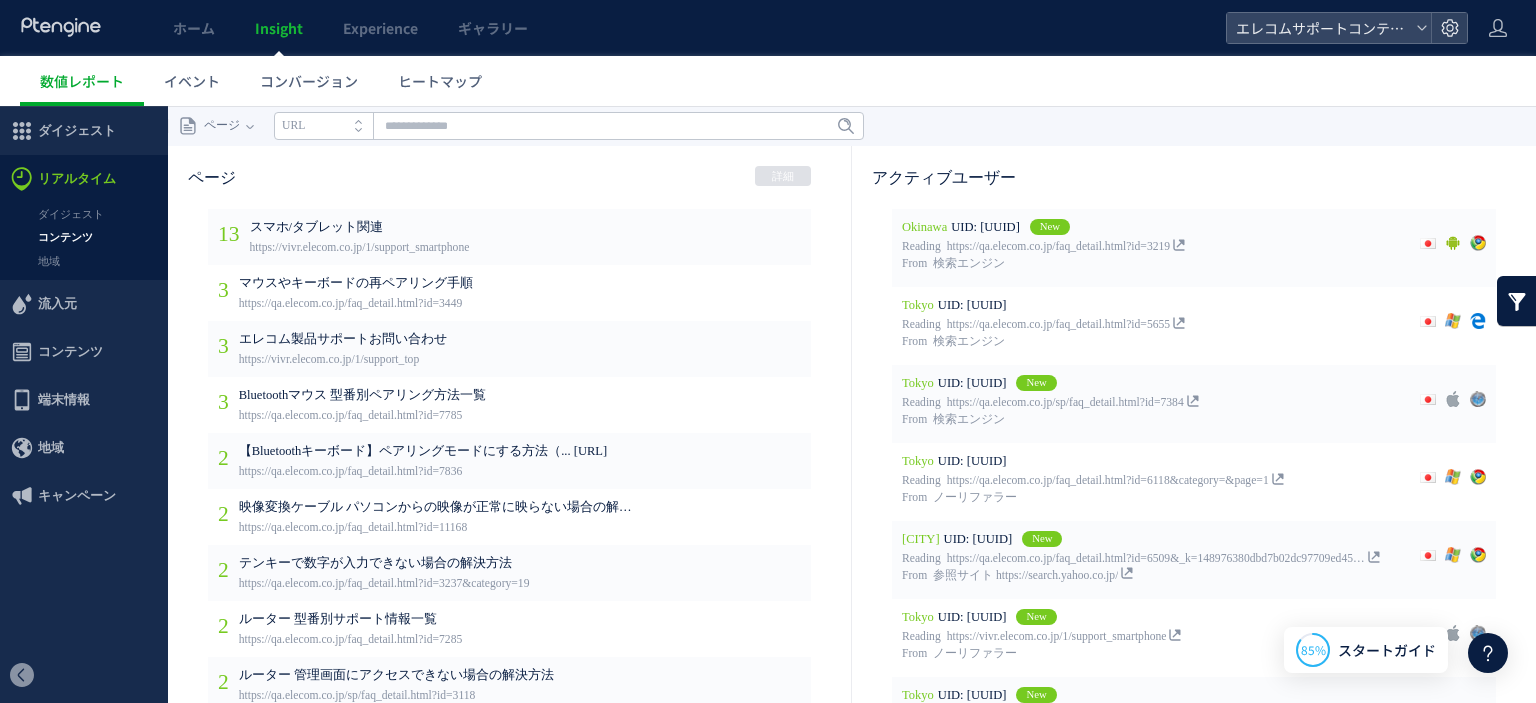 click at bounding box center [1517, 301] 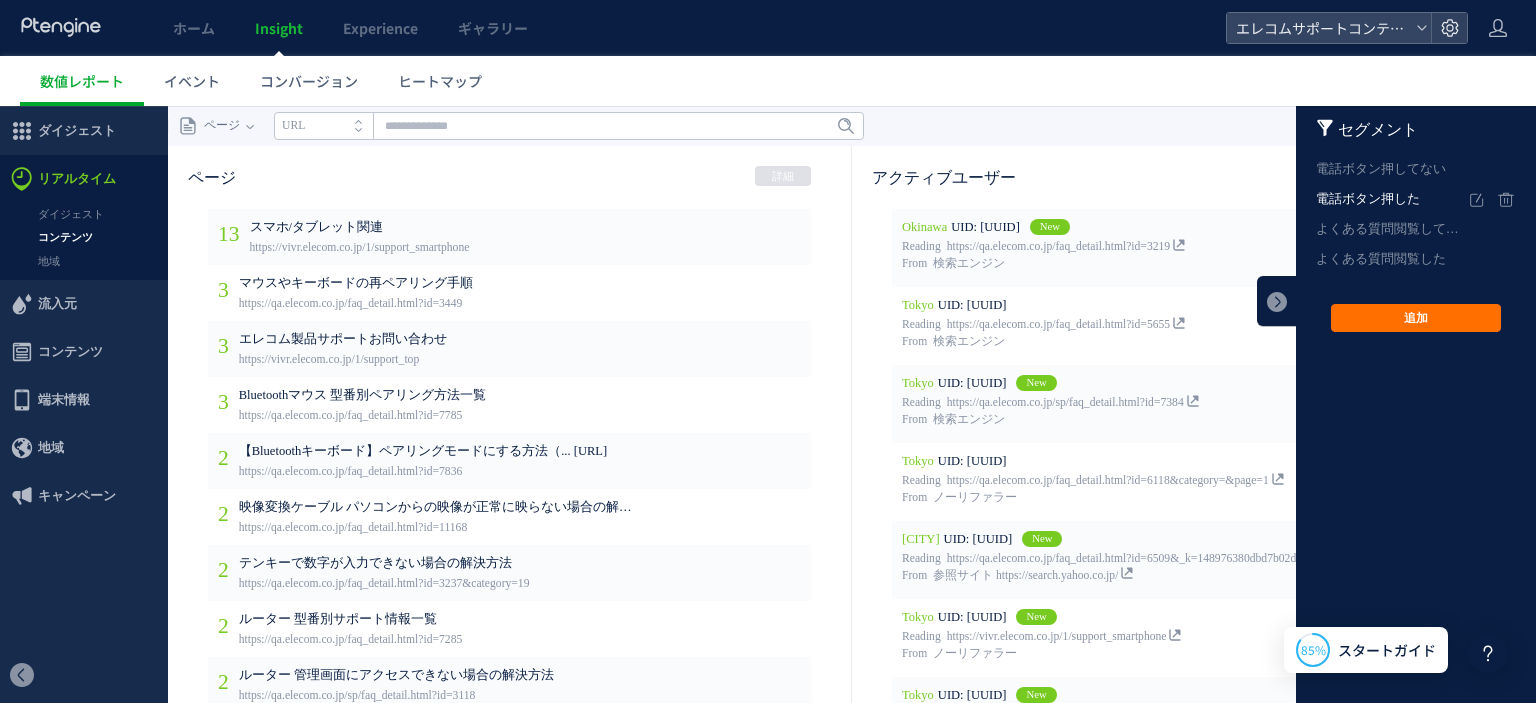 click on "電話ボタン押した" at bounding box center (1392, 199) 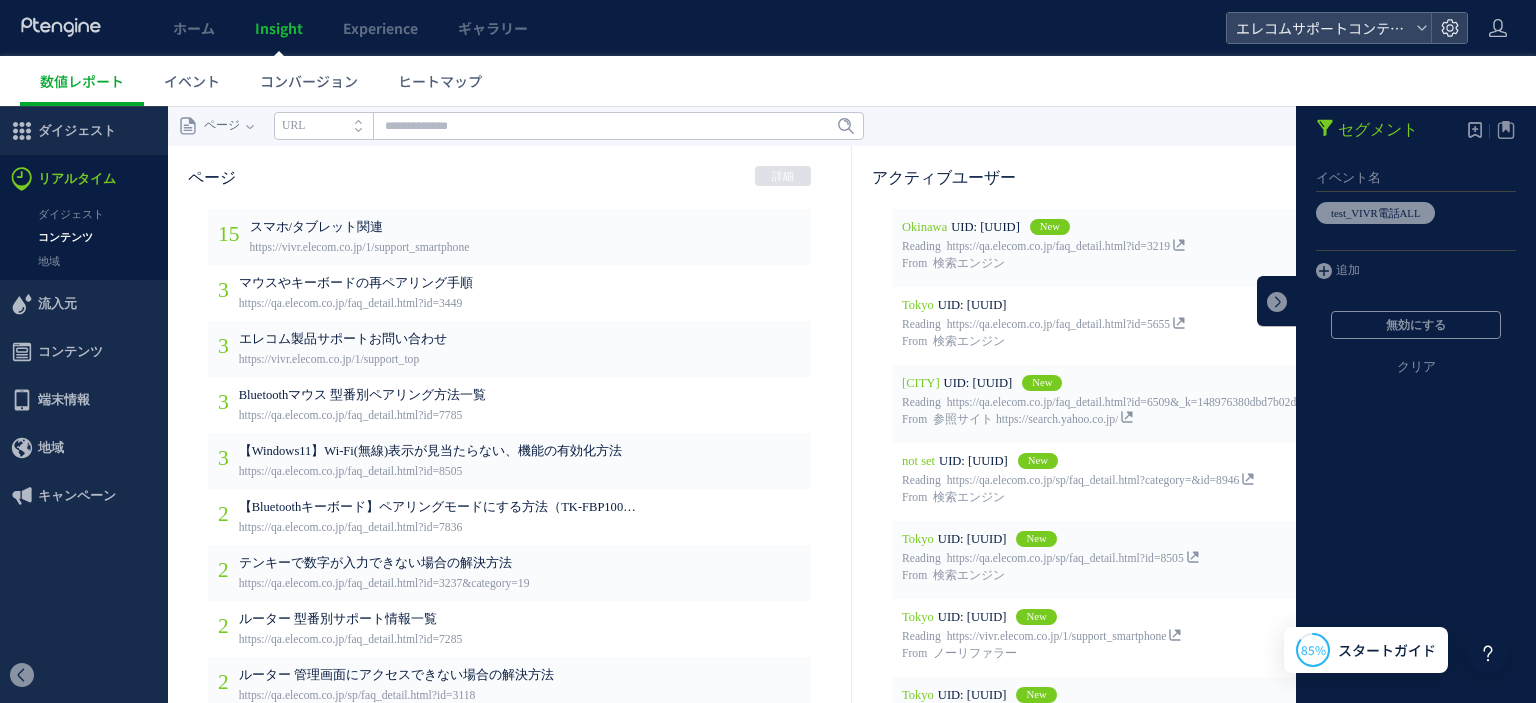 click on "数値レポート イベント コンバージョン ヒートマップ" at bounding box center [778, 81] 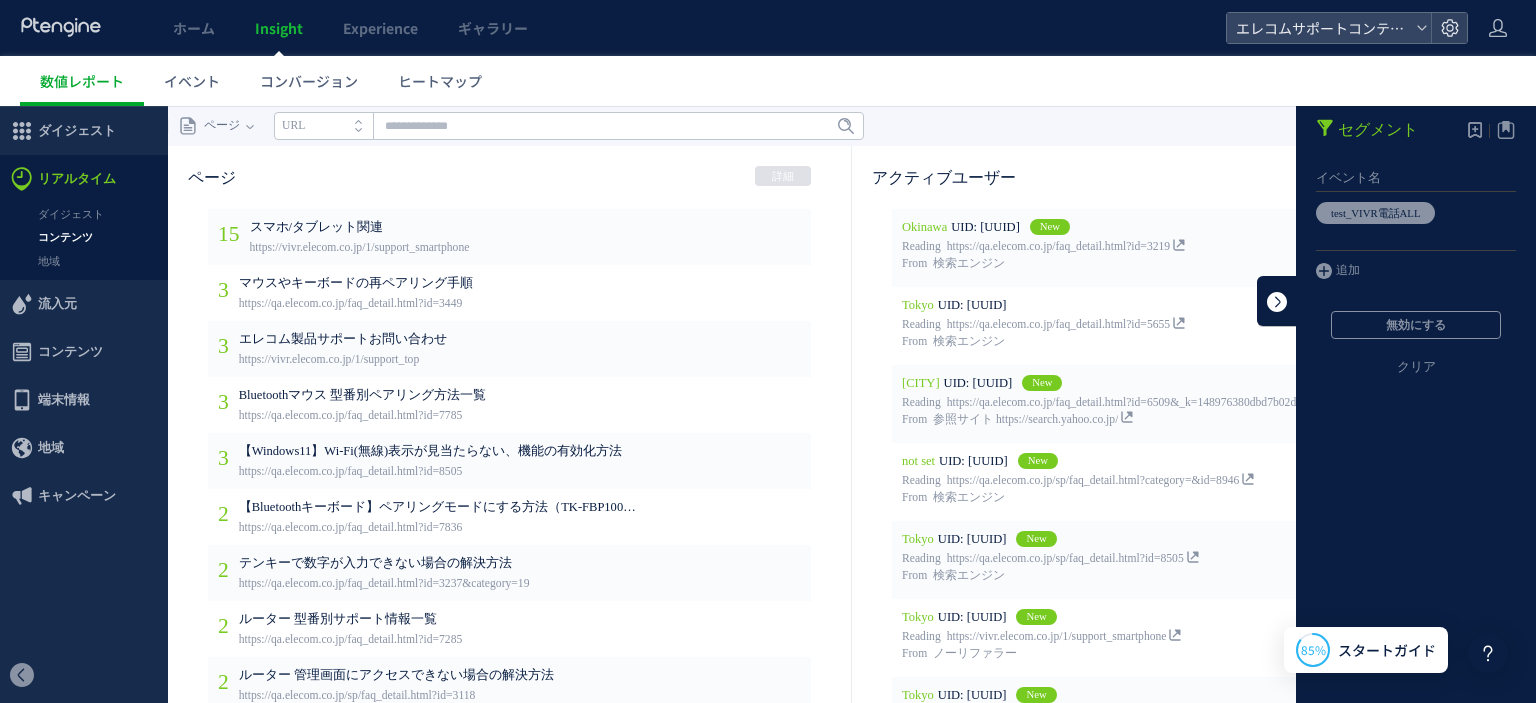 click at bounding box center [1277, 301] 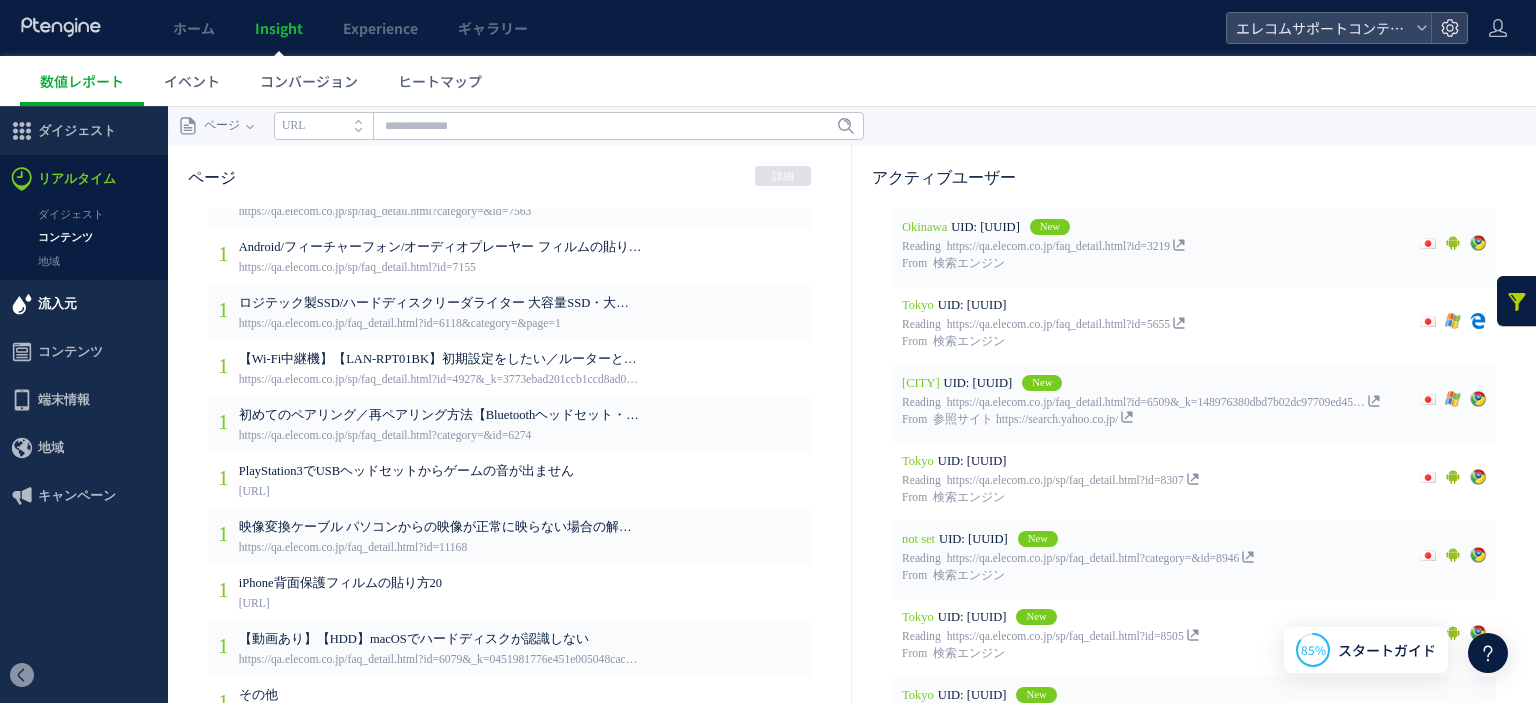 click on "流入元" at bounding box center (57, 304) 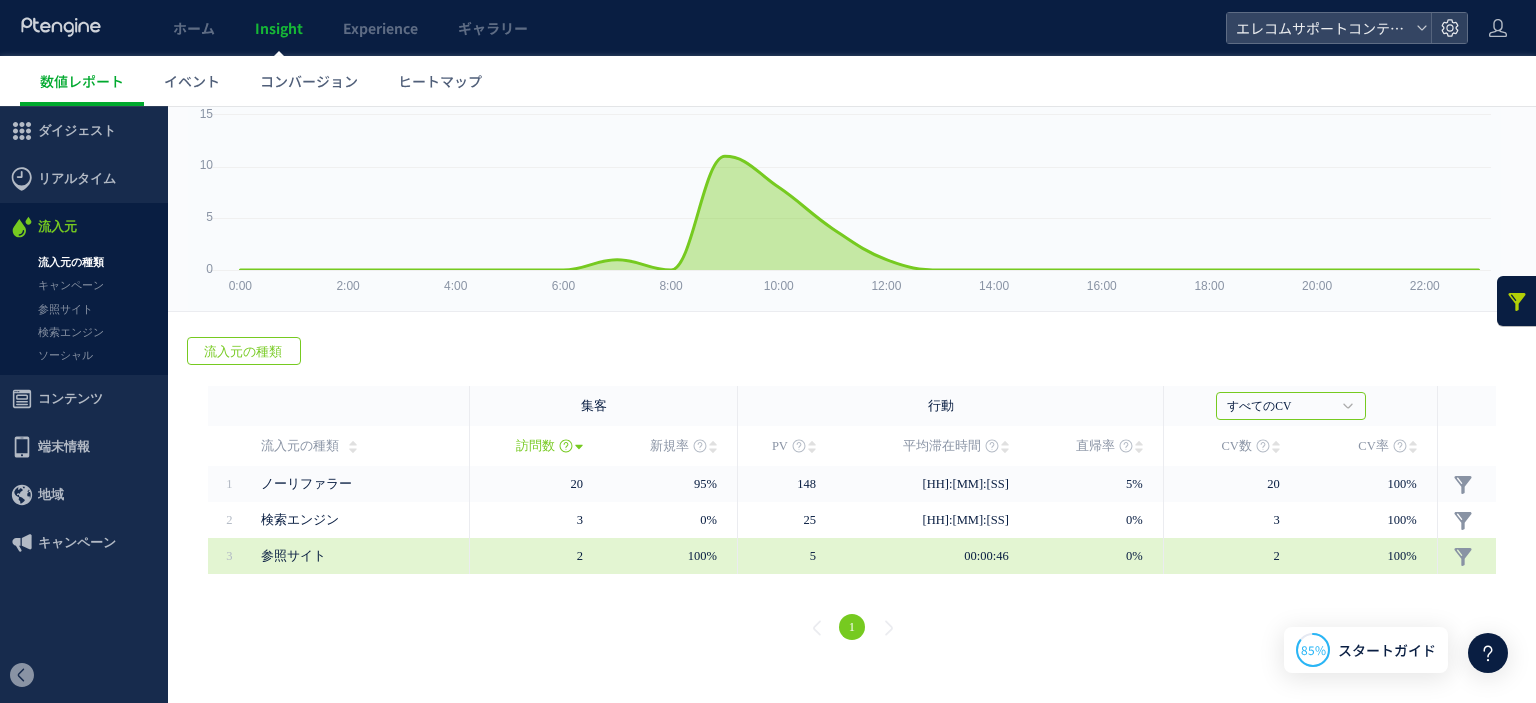 scroll, scrollTop: 104, scrollLeft: 0, axis: vertical 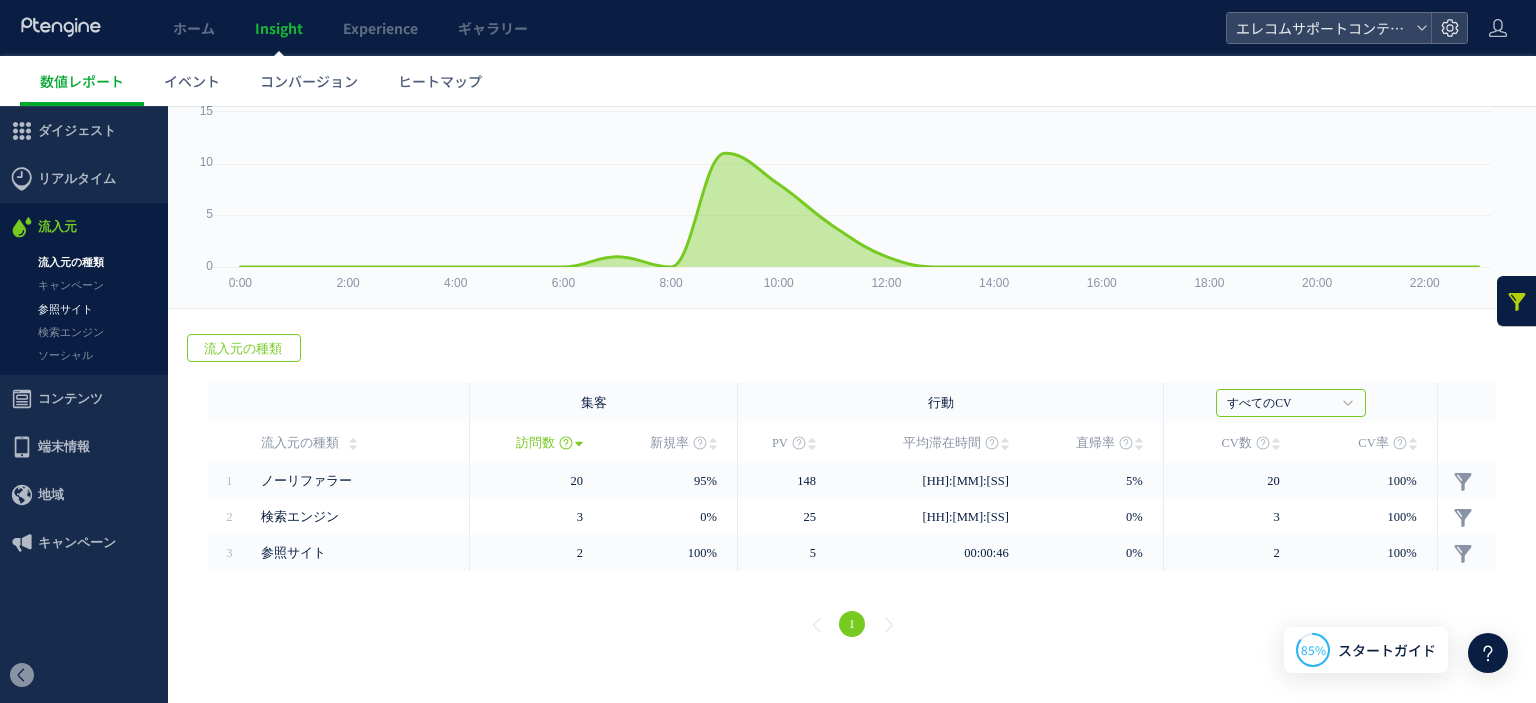 click on "参照サイト" at bounding box center [84, 309] 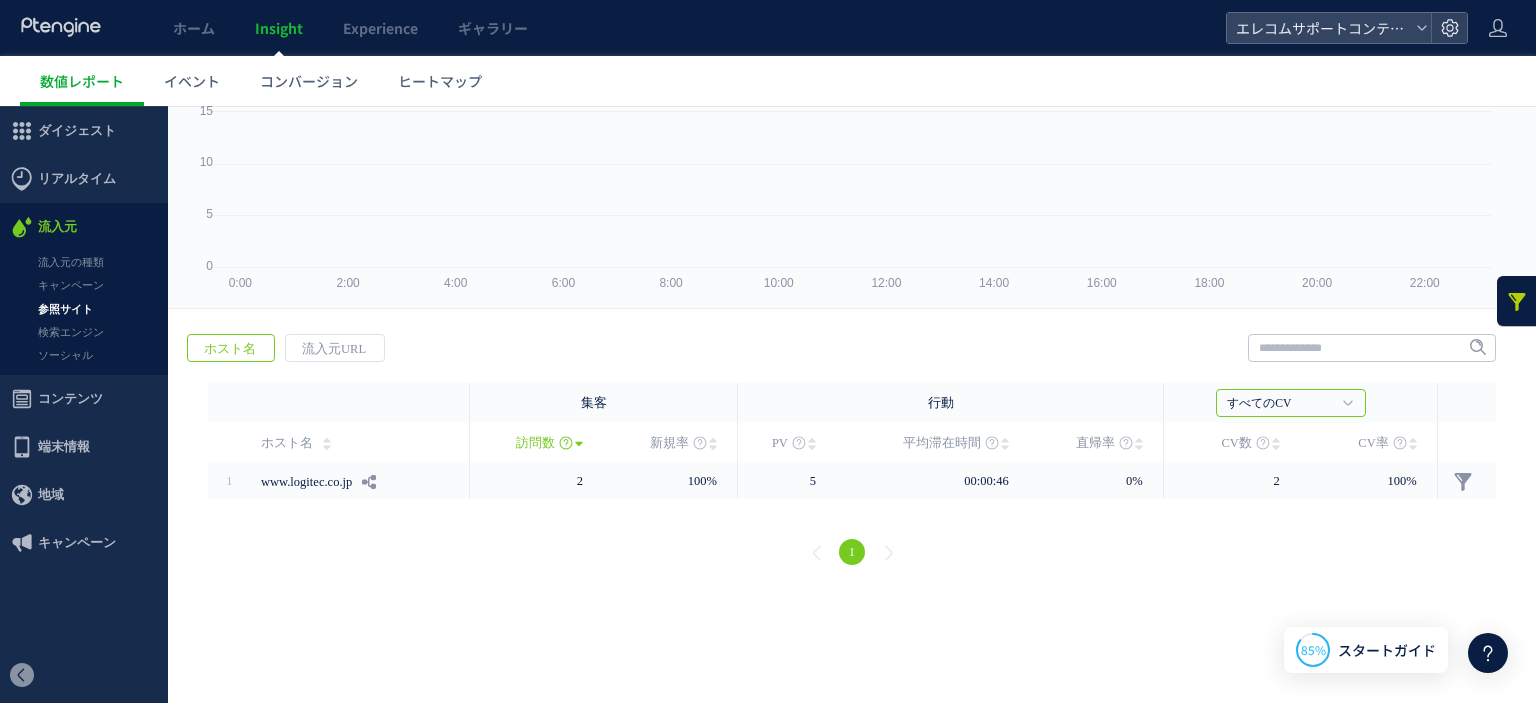 scroll, scrollTop: 0, scrollLeft: 0, axis: both 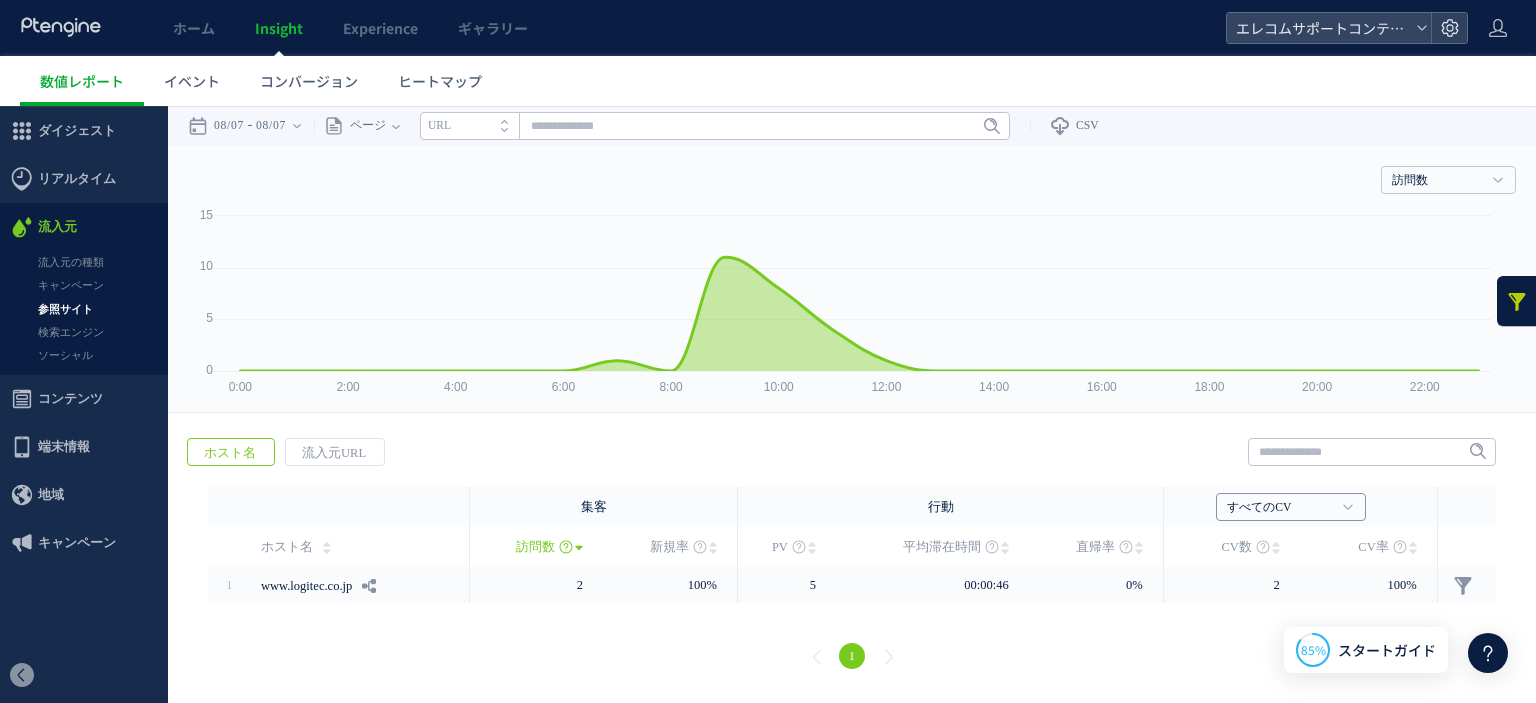 click on "すべてのCV" at bounding box center [1280, 508] 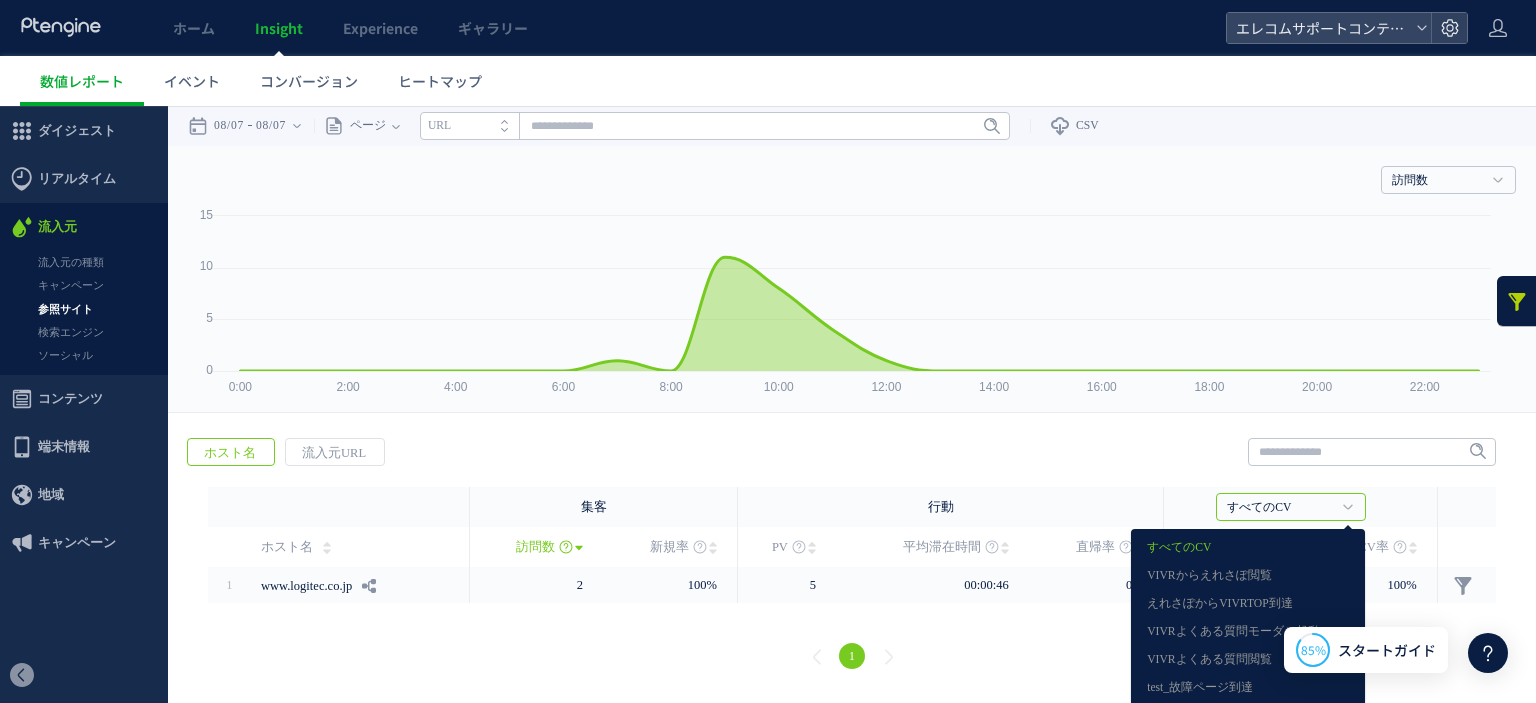 click on "[URL]" at bounding box center [852, 556] 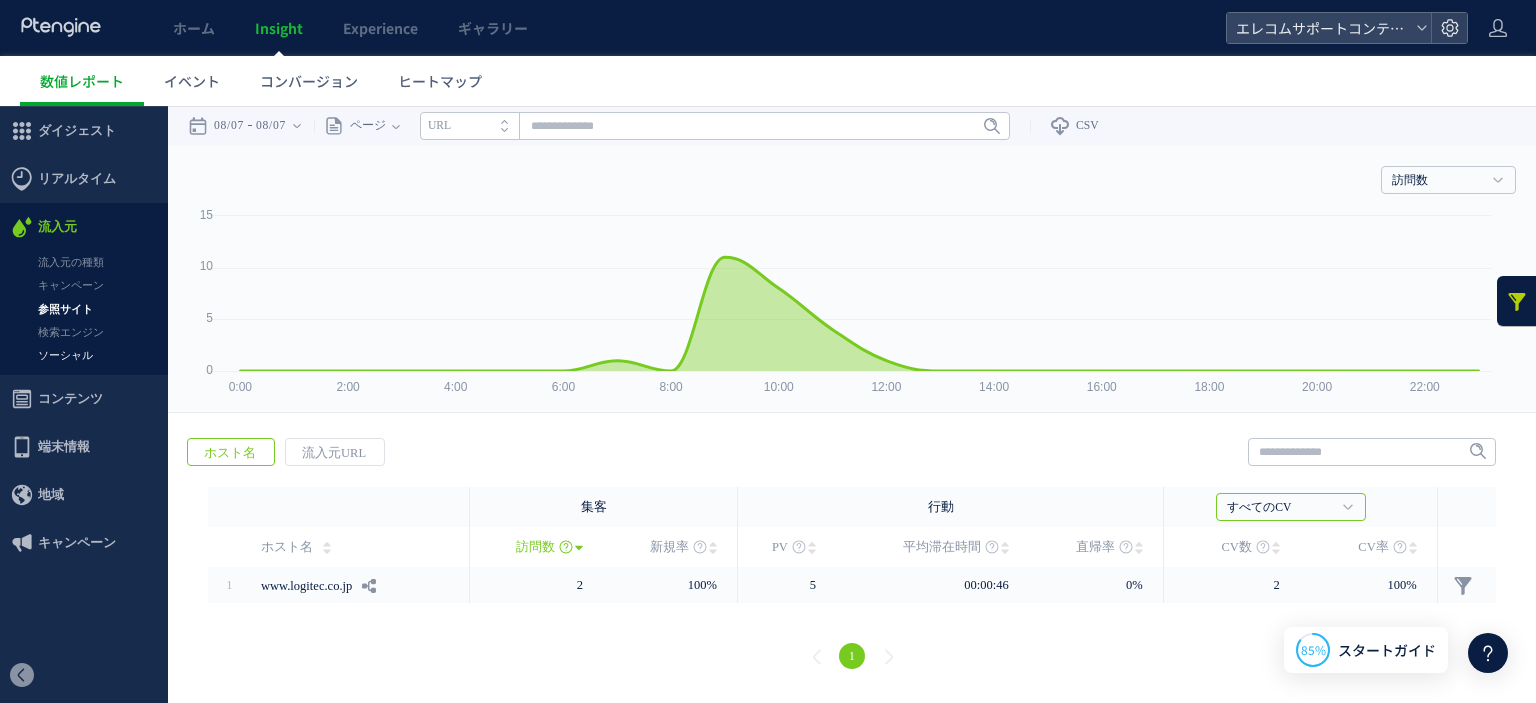 click on "ソーシャル" at bounding box center (84, 355) 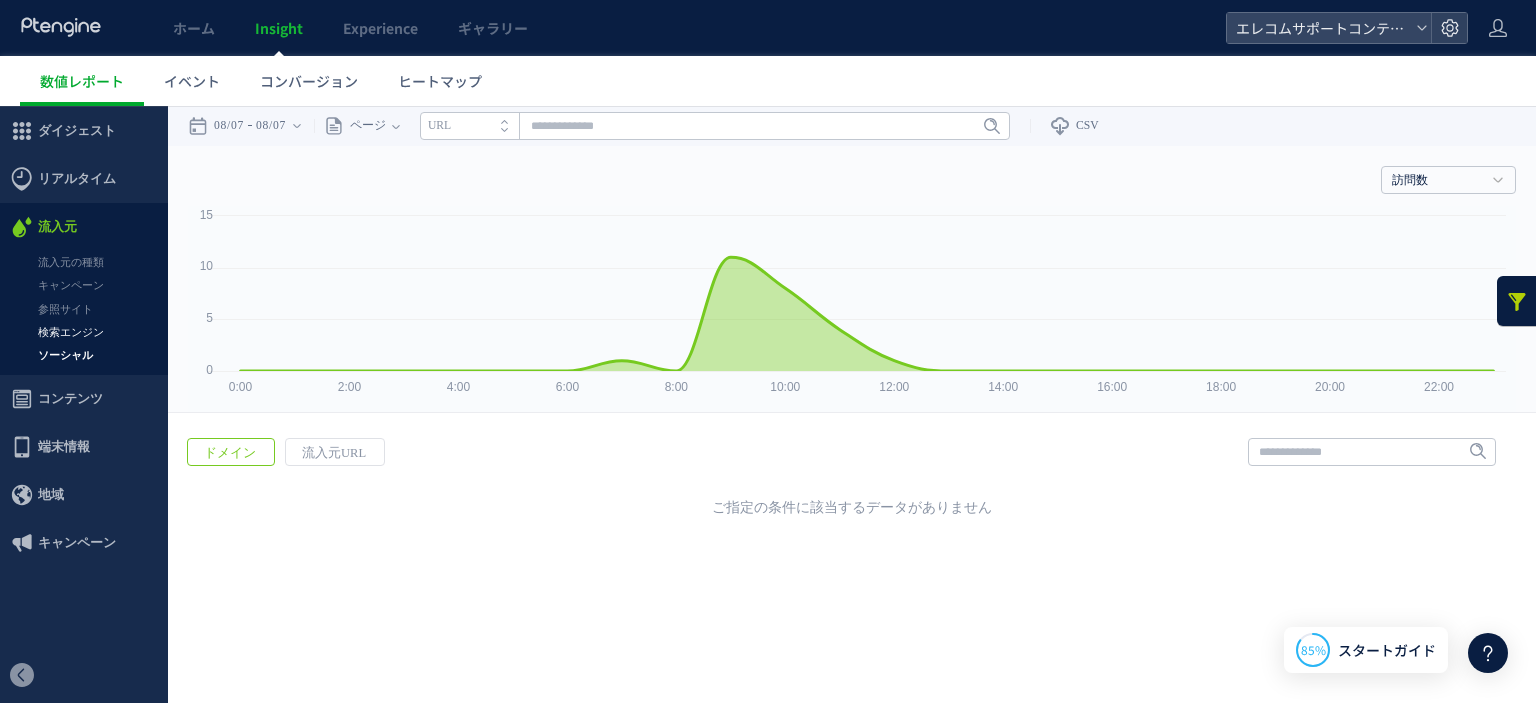 click on "検索エンジン" at bounding box center (84, 332) 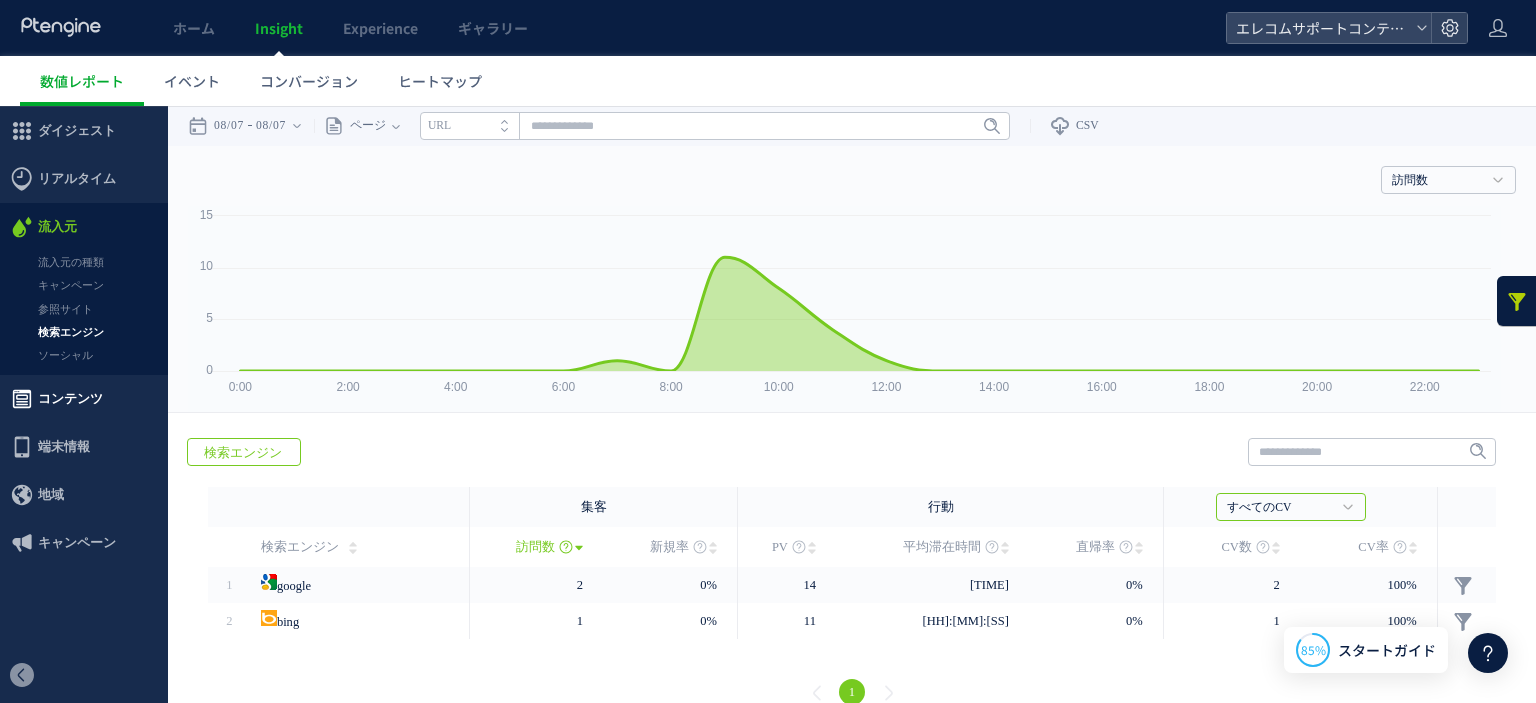 click on "コンテンツ" at bounding box center [70, 399] 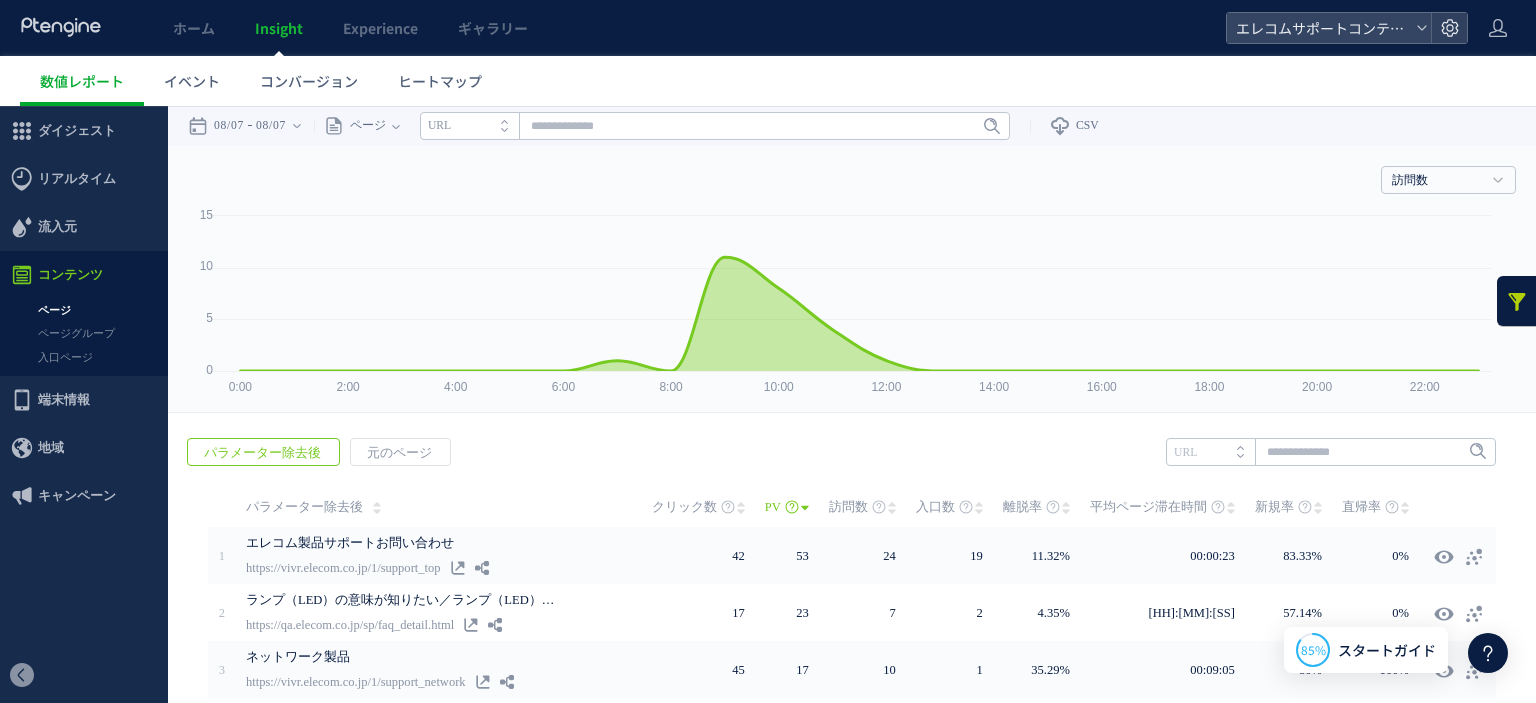 click at bounding box center [1517, 301] 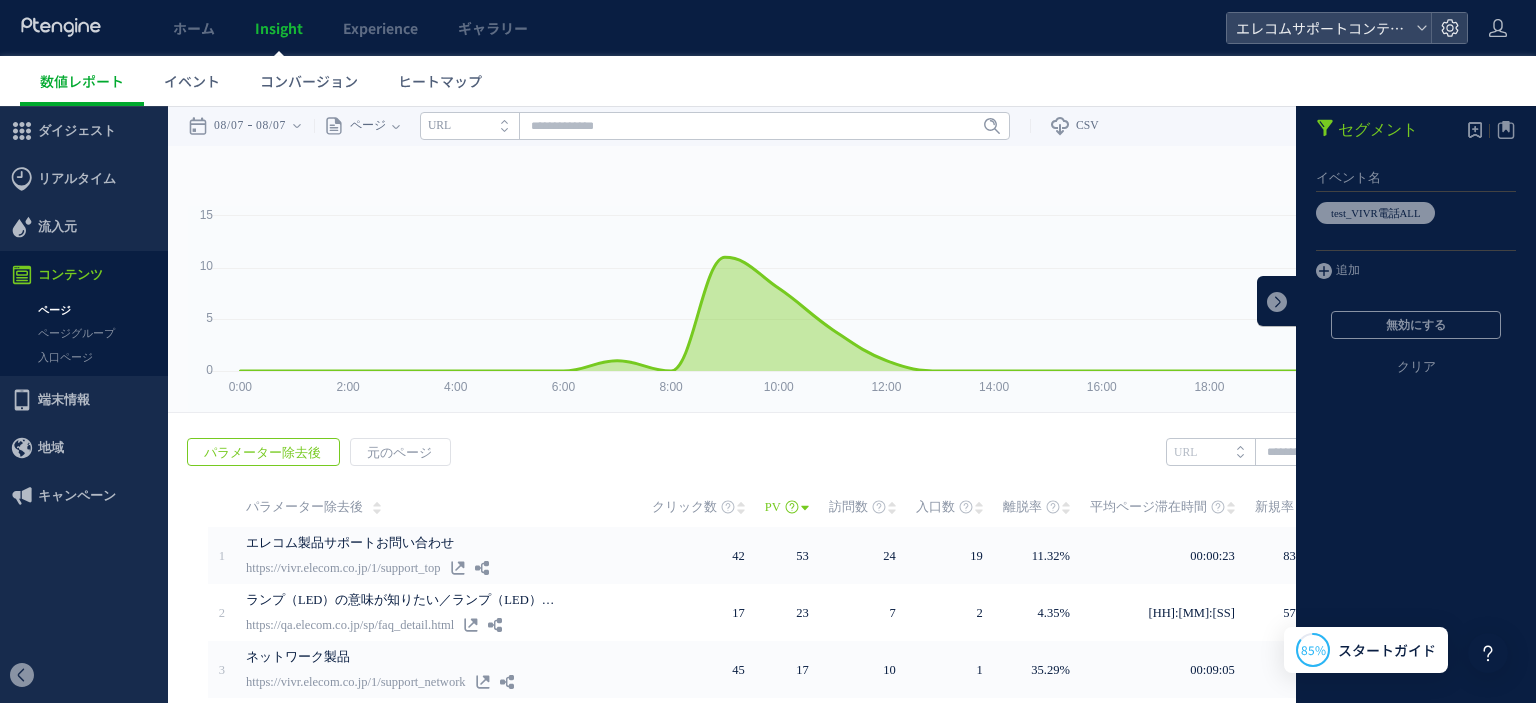 click on "クリア" at bounding box center (1416, 383) 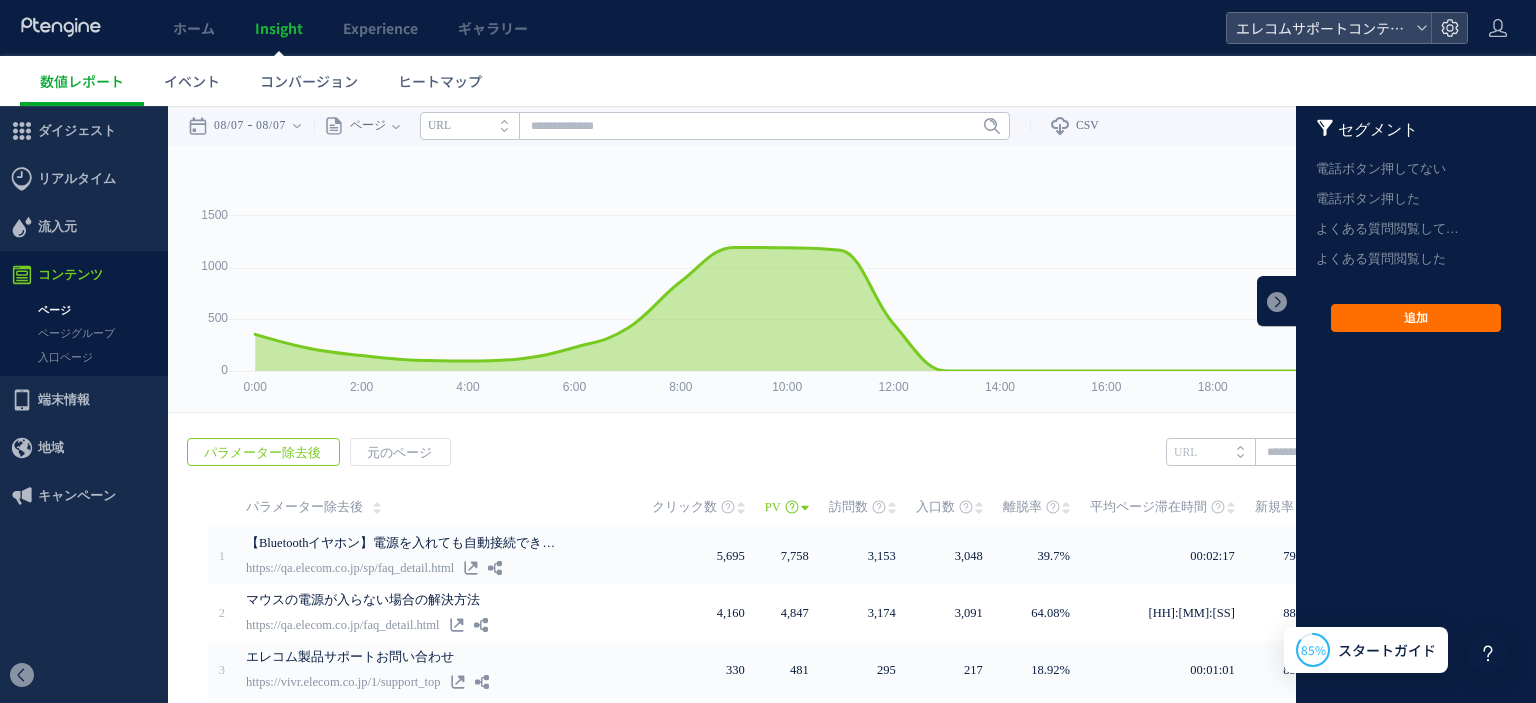click on "戻る
パラメーター除去後
元のページ
ヒートマップを計測させるには、解析コードを実装してください。
実装
URL" at bounding box center (852, 804) 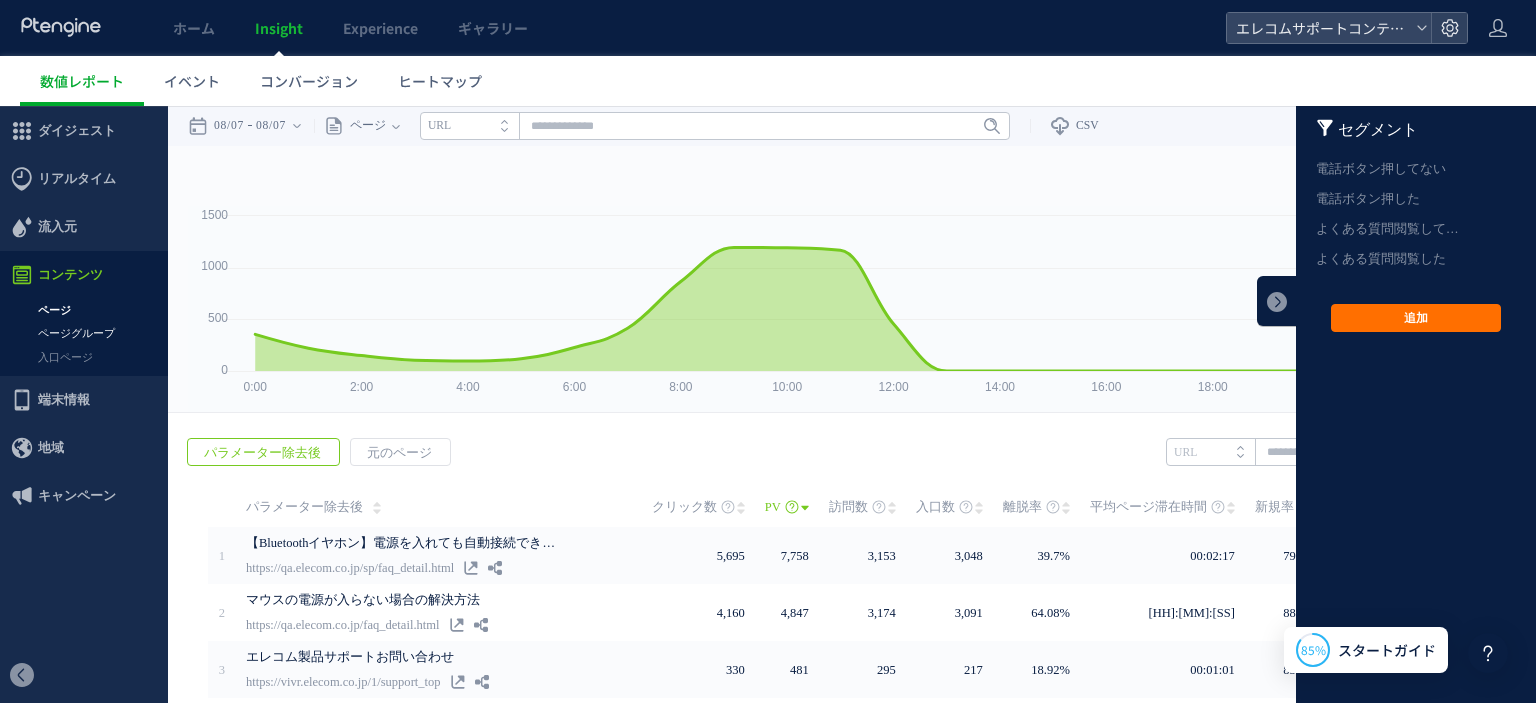 click on "ページグループ" at bounding box center (84, 333) 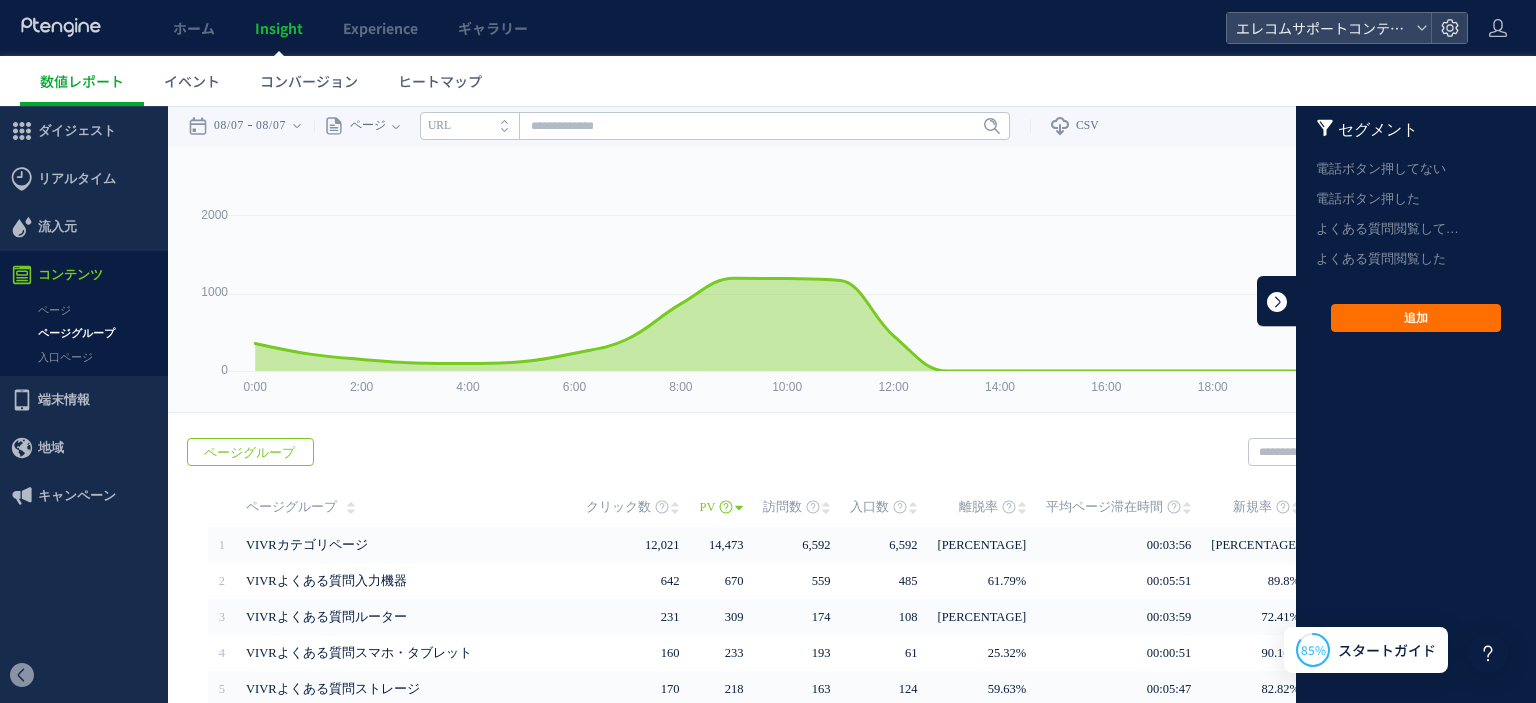click at bounding box center (1277, 301) 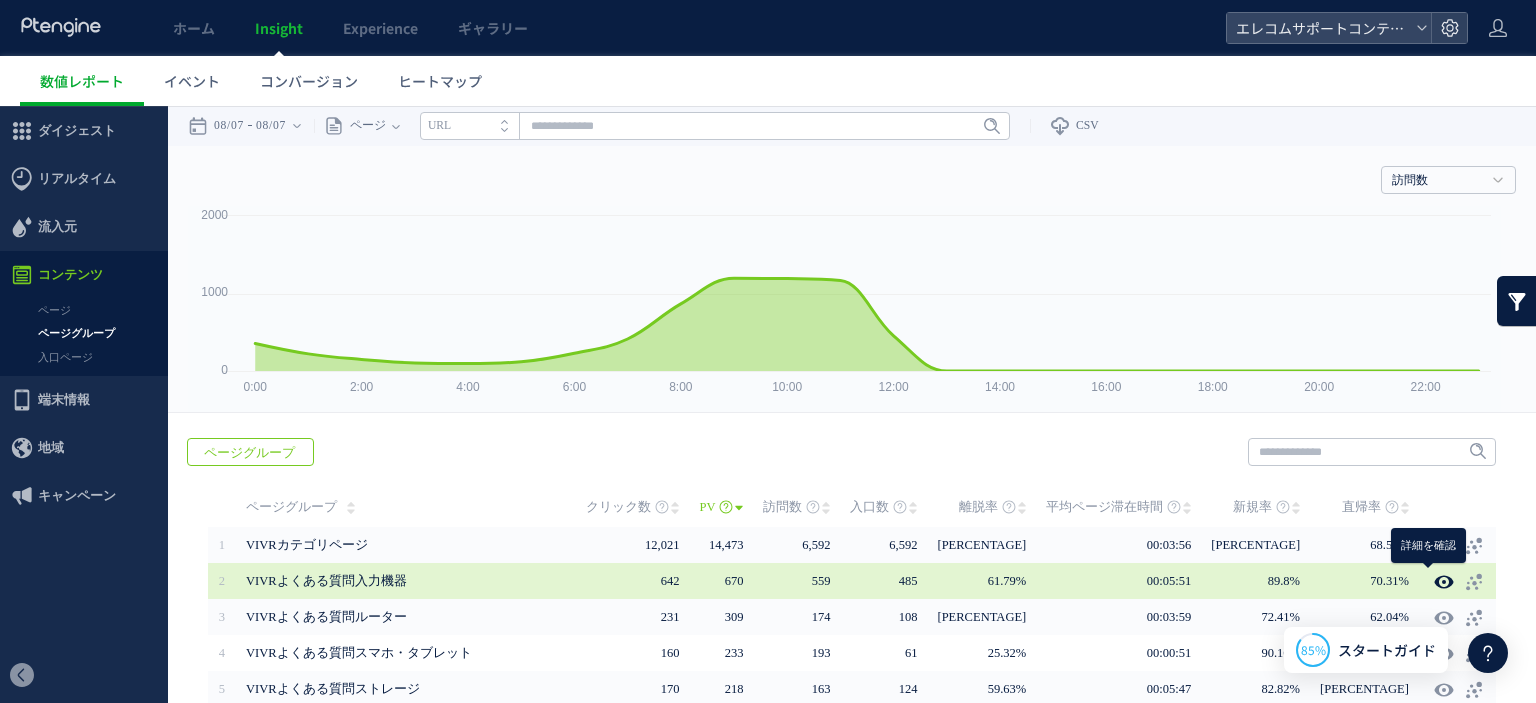 click 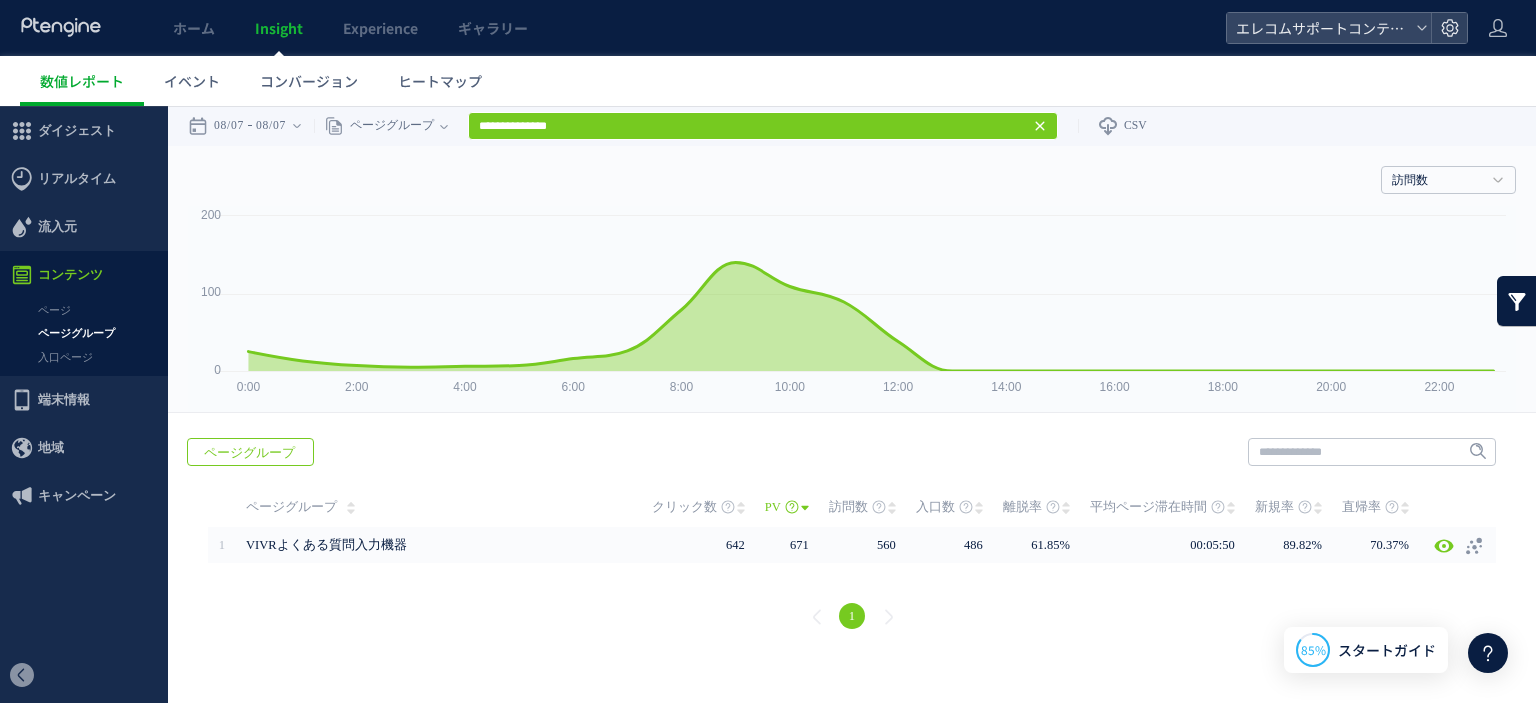 click on "1" at bounding box center (852, 619) 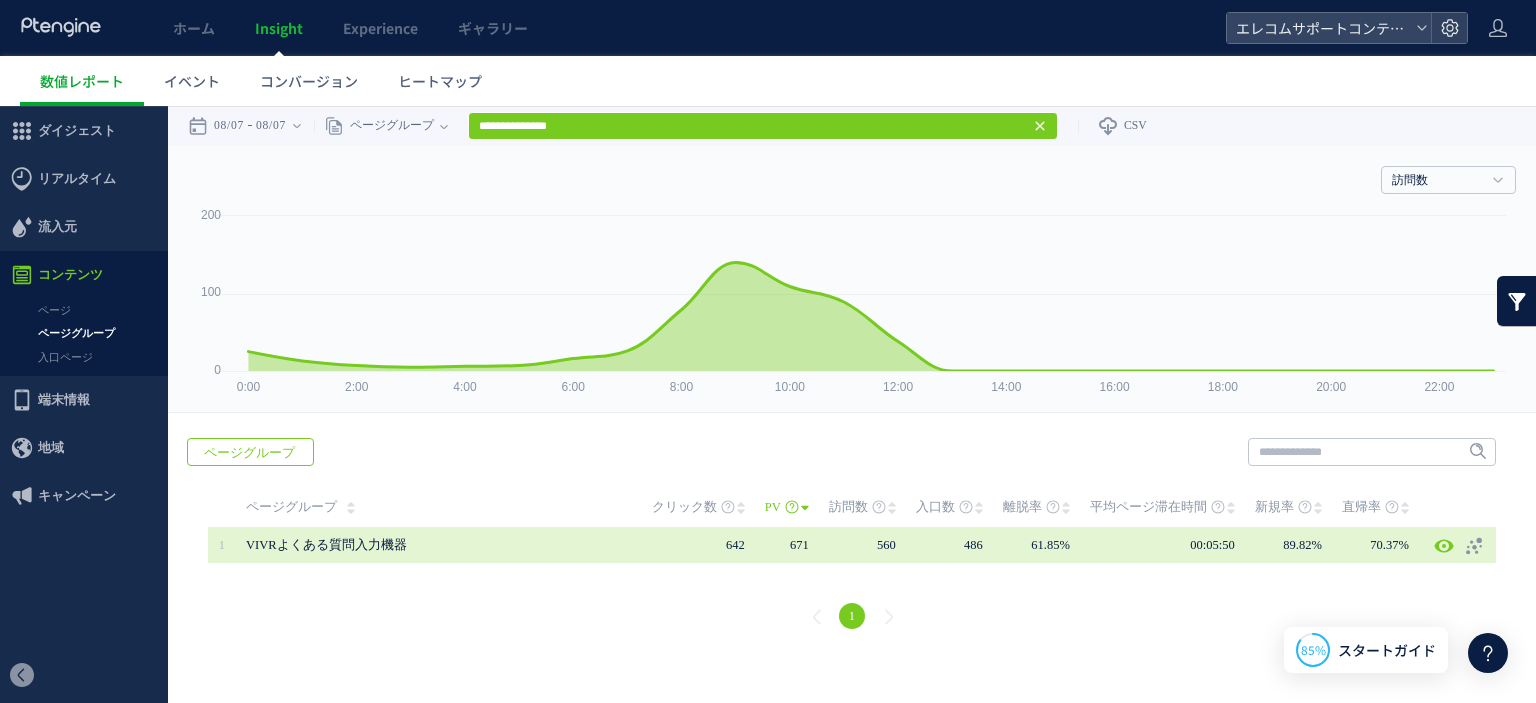 click on "VIVRよくある質問入力機器" at bounding box center [441, 545] 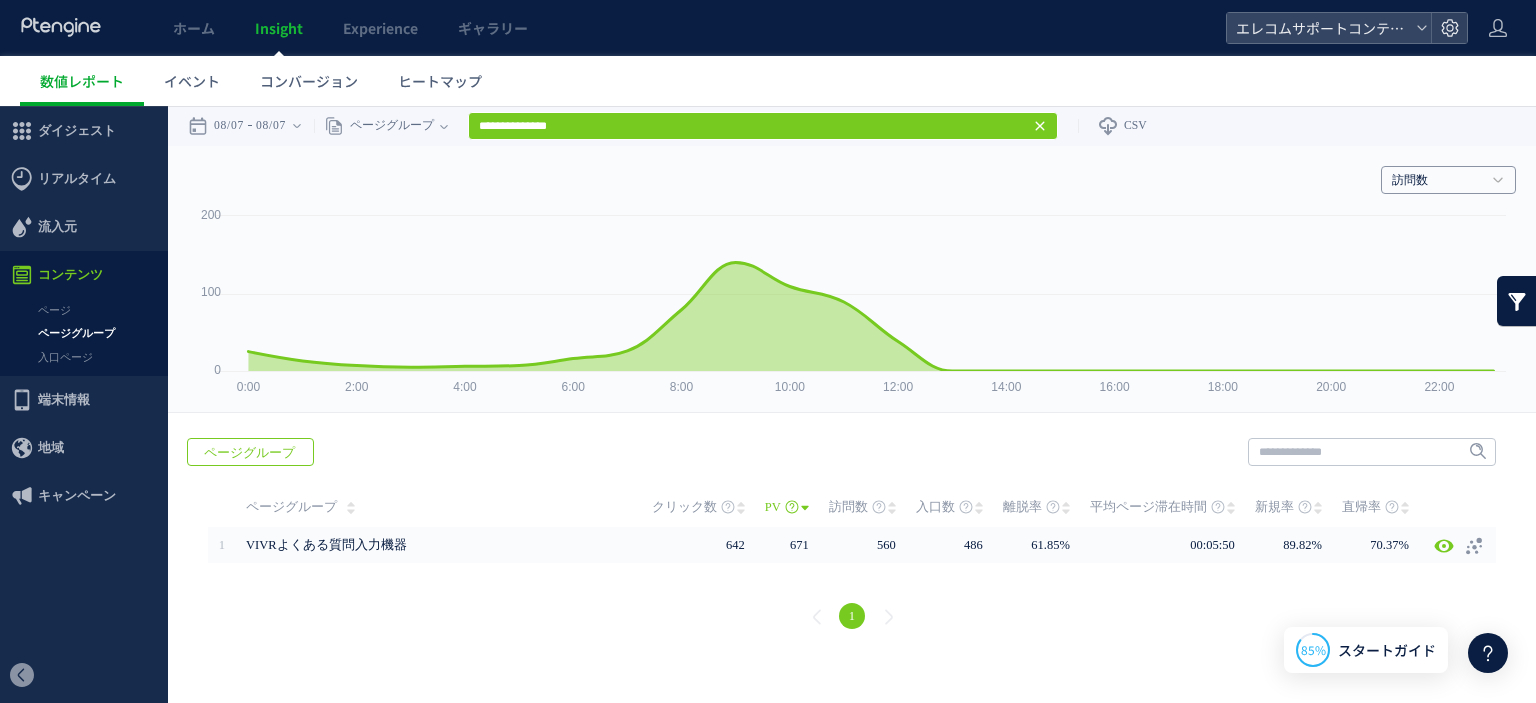 click on "訪問数" at bounding box center (1448, 180) 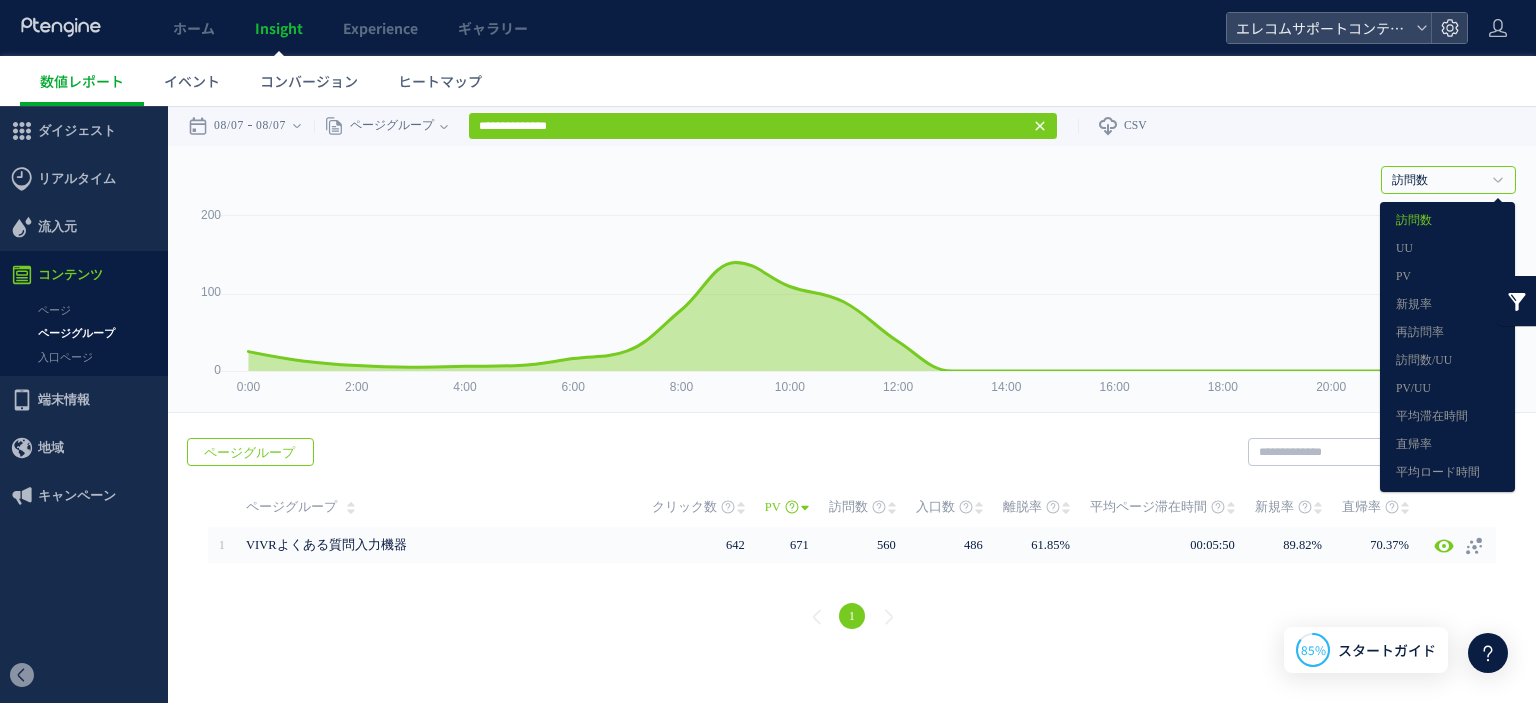click on "訪問数
訪問数
UU
PV
新規率
再訪問率
訪問数/UU
PV/UU
平均滞在時間
直帰率
平均ロード時間" at bounding box center [852, 176] 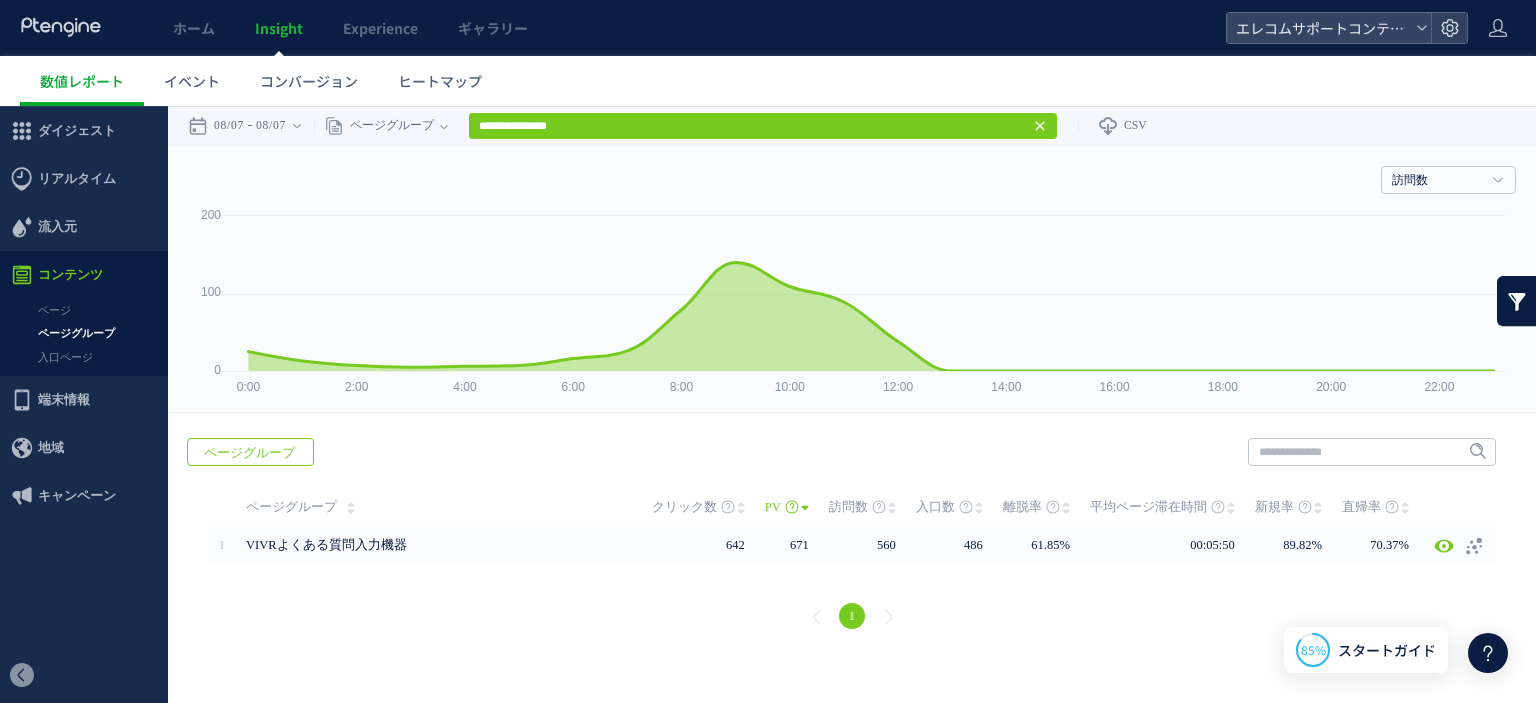 click at bounding box center (1517, 301) 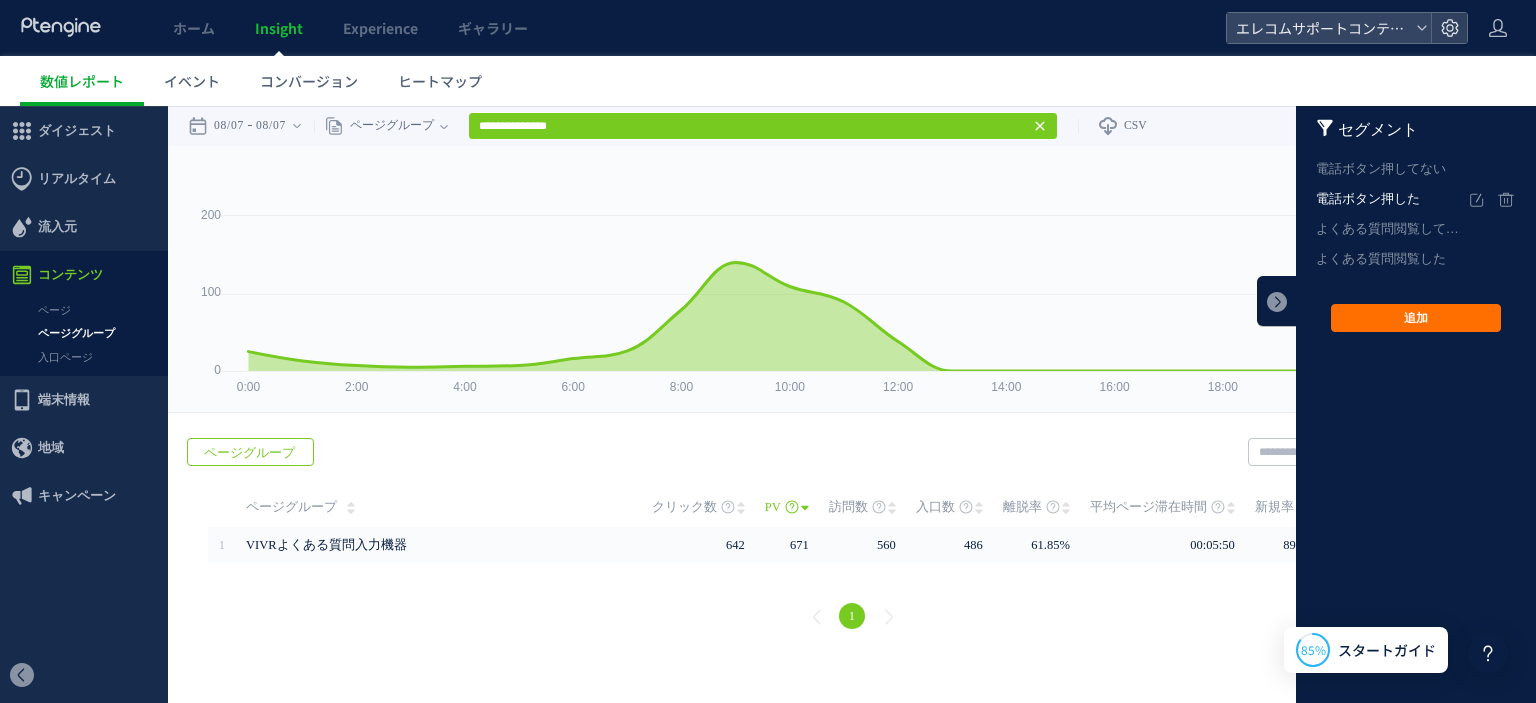 click on "電話ボタン押した" at bounding box center (1392, 199) 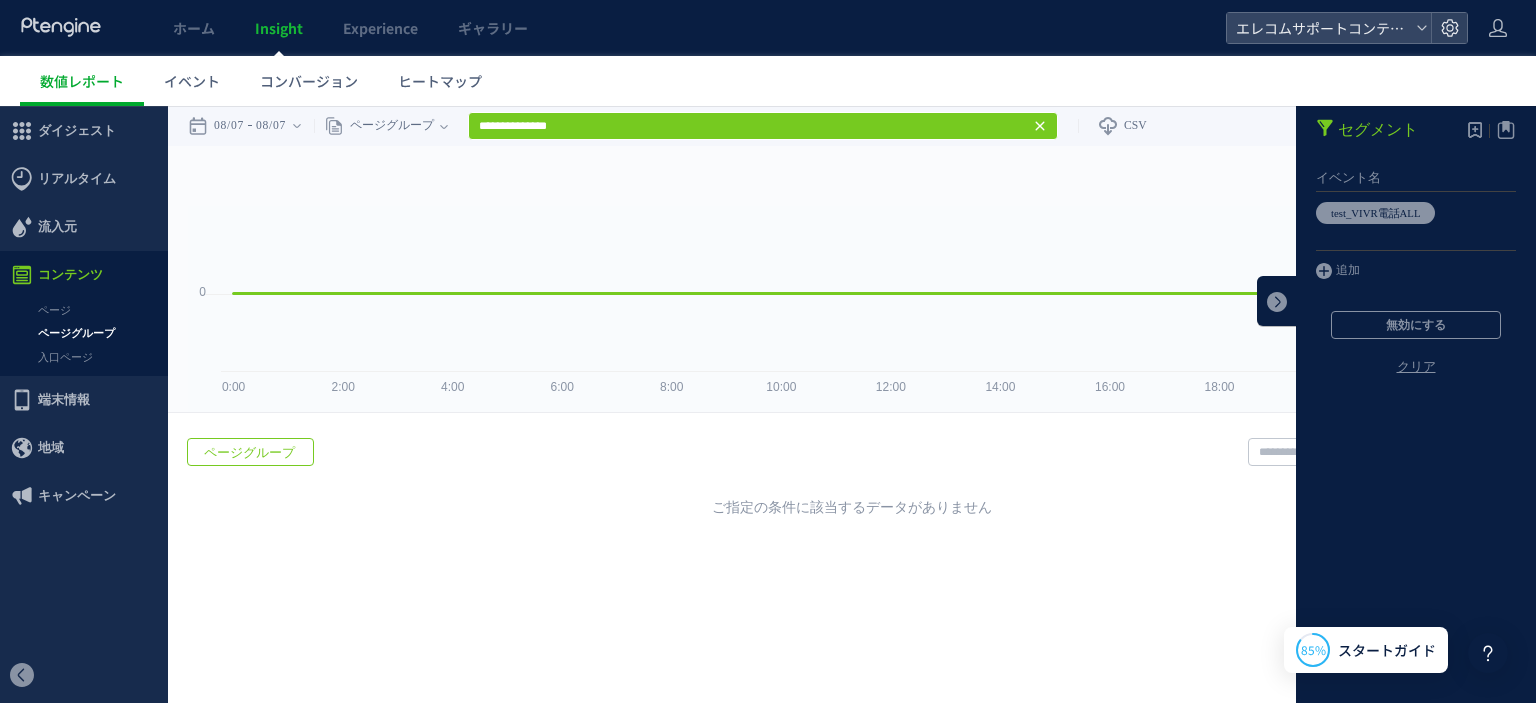 click on "クリア" at bounding box center (1416, 383) 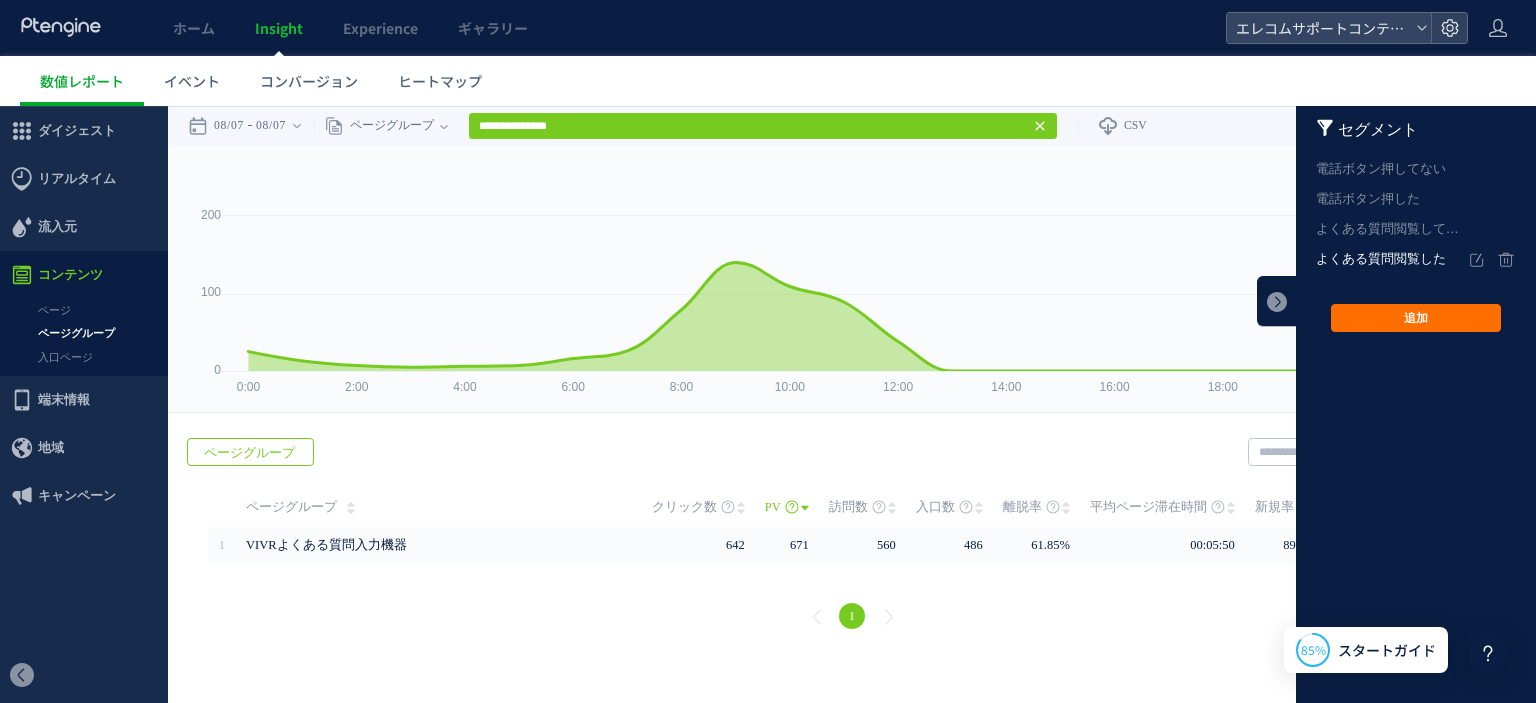 click on "よくある質問閲覧した" at bounding box center (1392, 259) 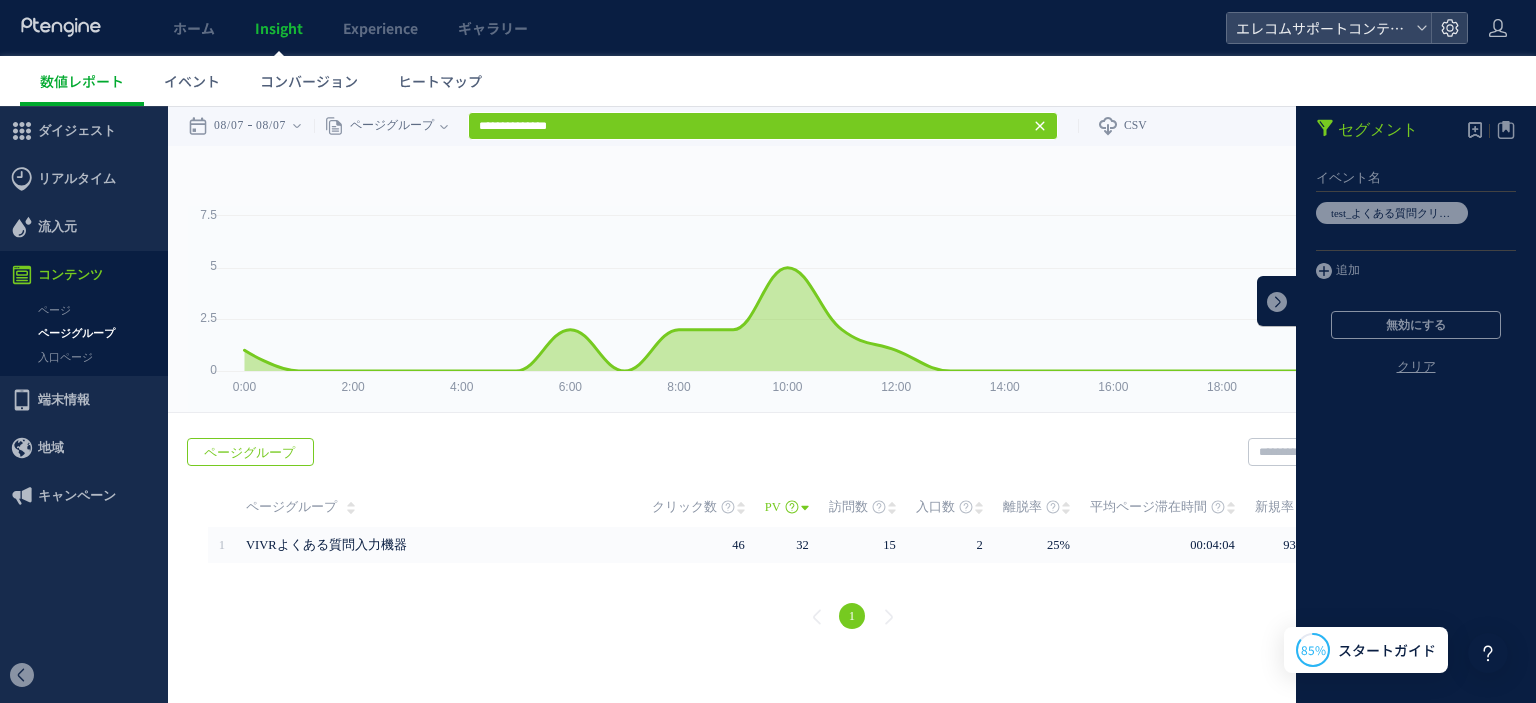 click on "クリア" at bounding box center [1416, 383] 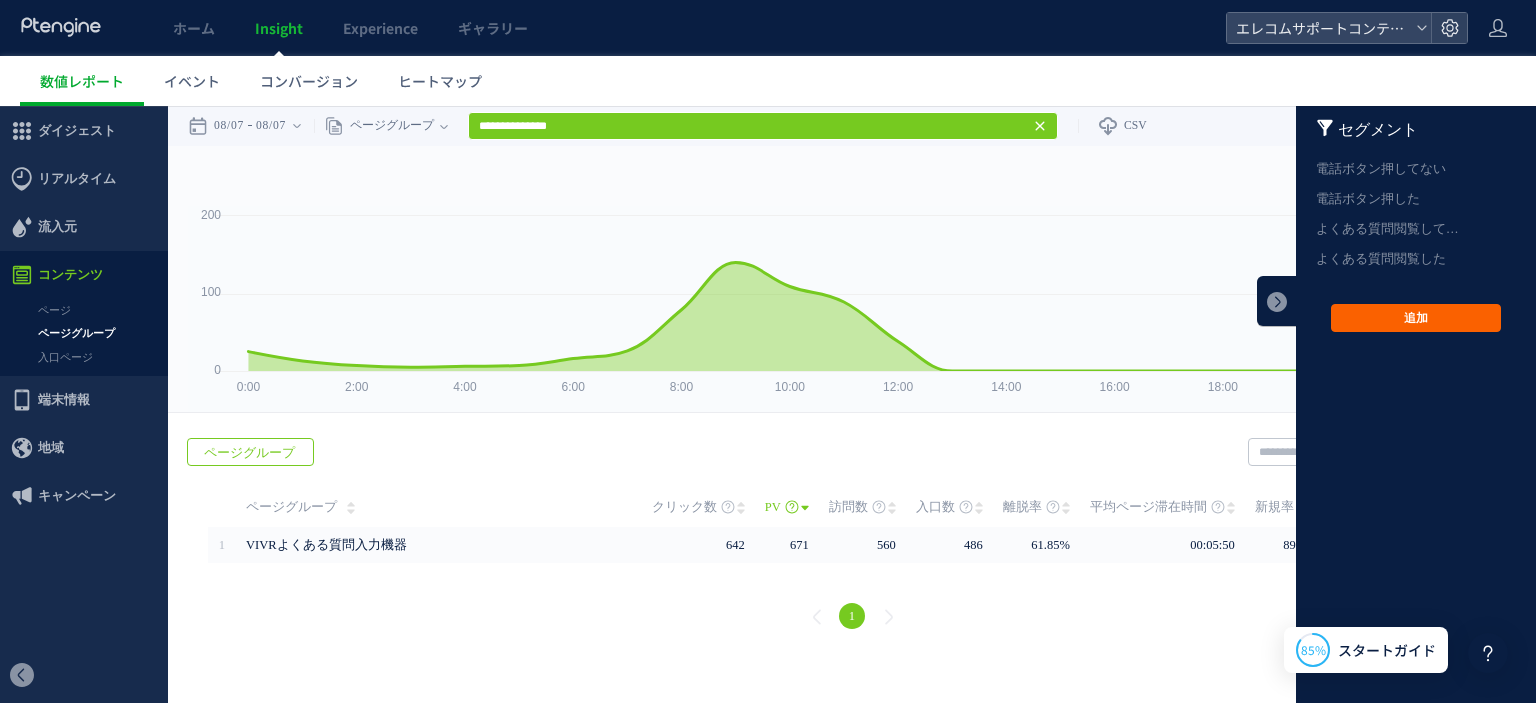 click on "追加" at bounding box center (1416, 318) 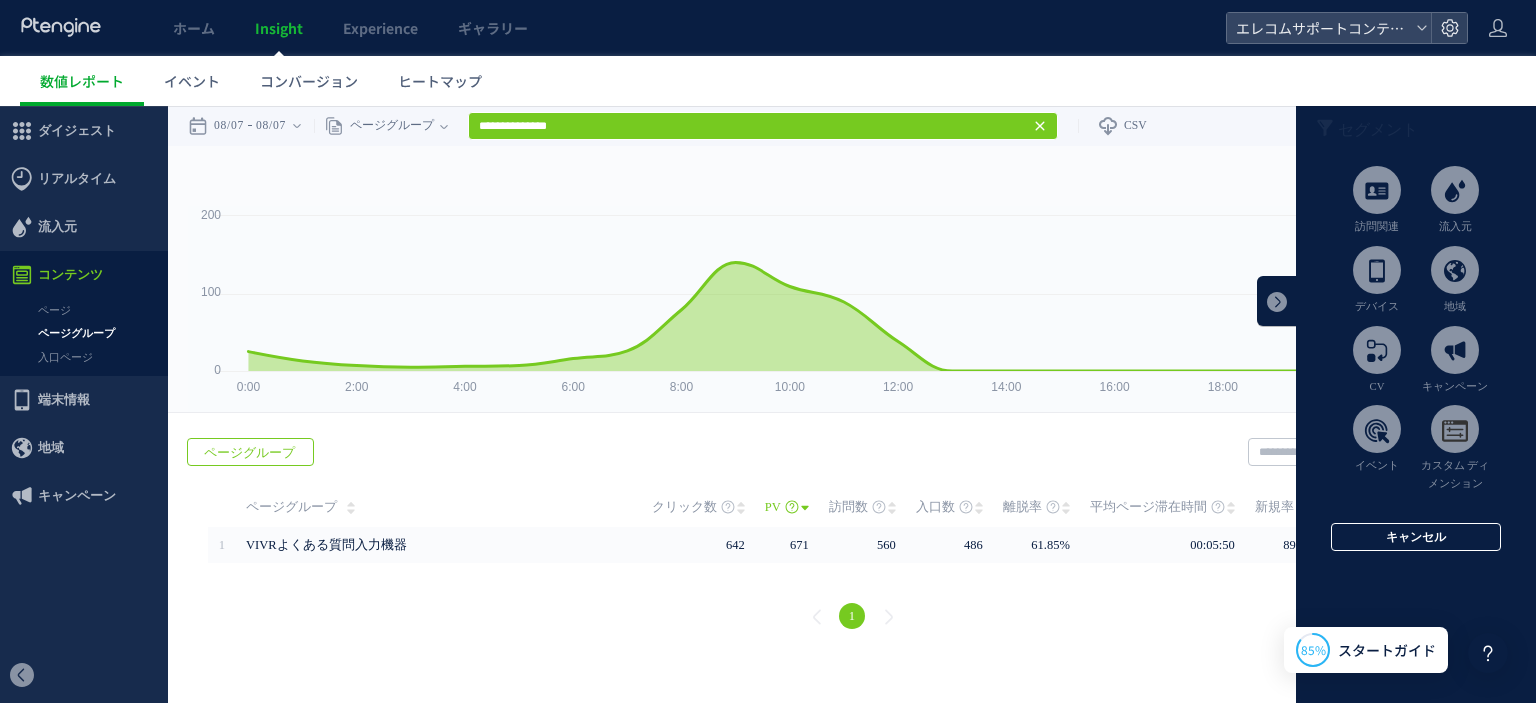 click on "キャンセル" at bounding box center [1416, 537] 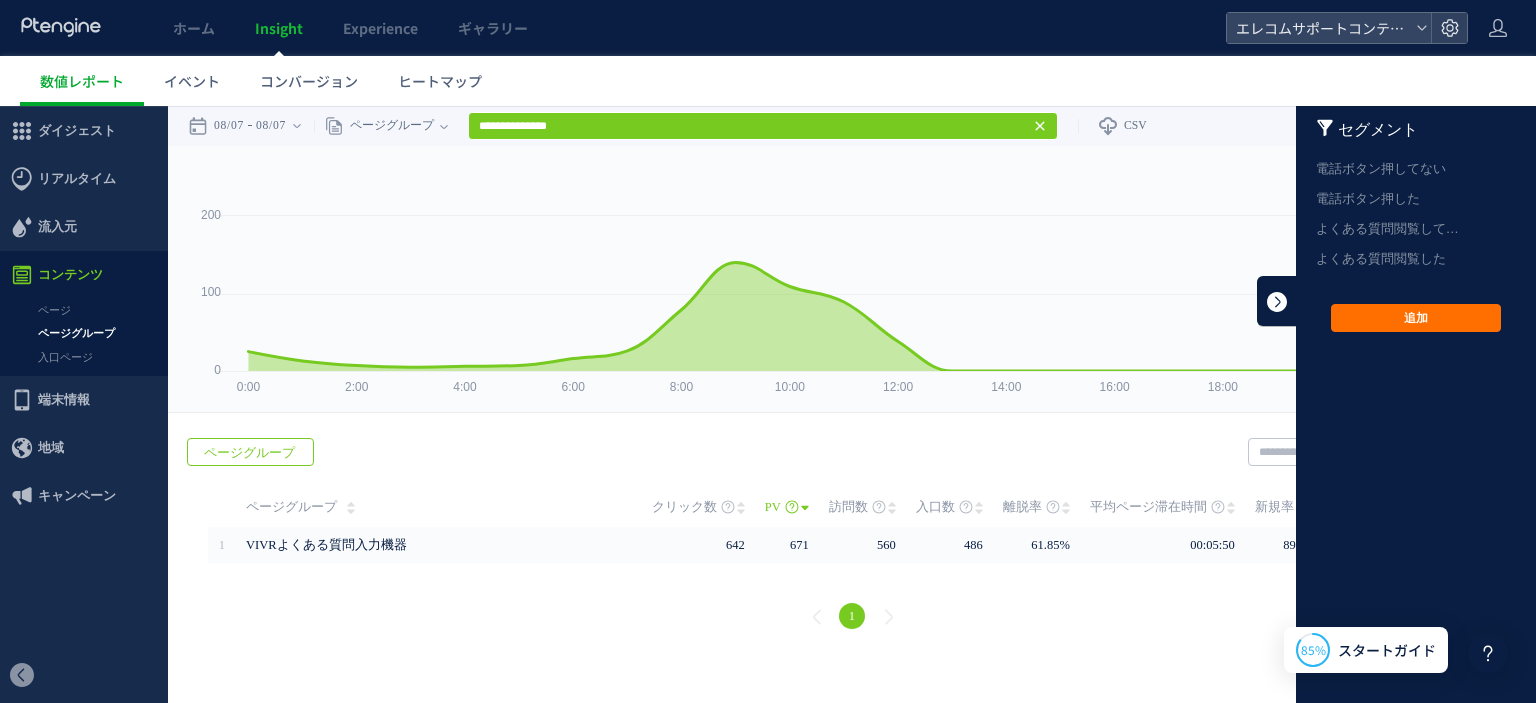 click at bounding box center [1277, 301] 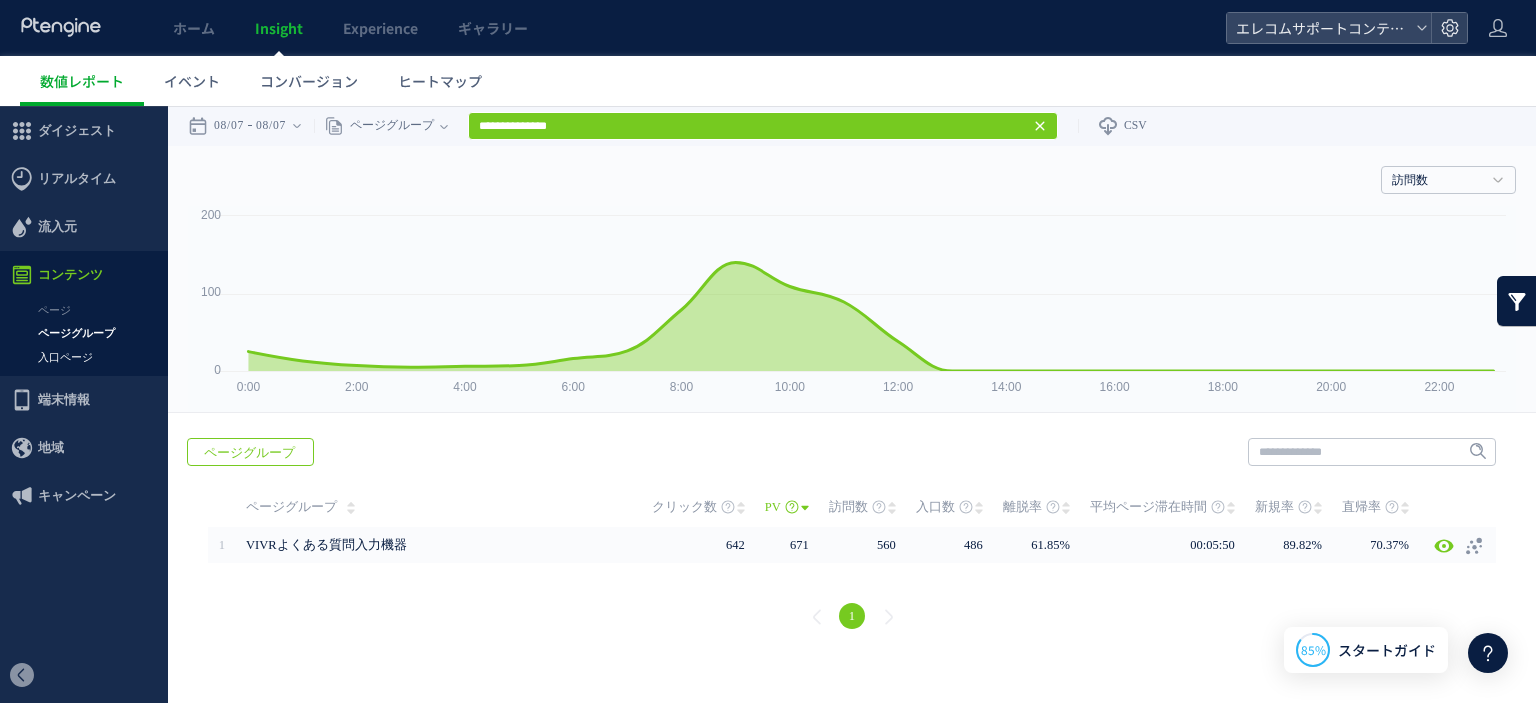 click on "入口ページ" at bounding box center [84, 357] 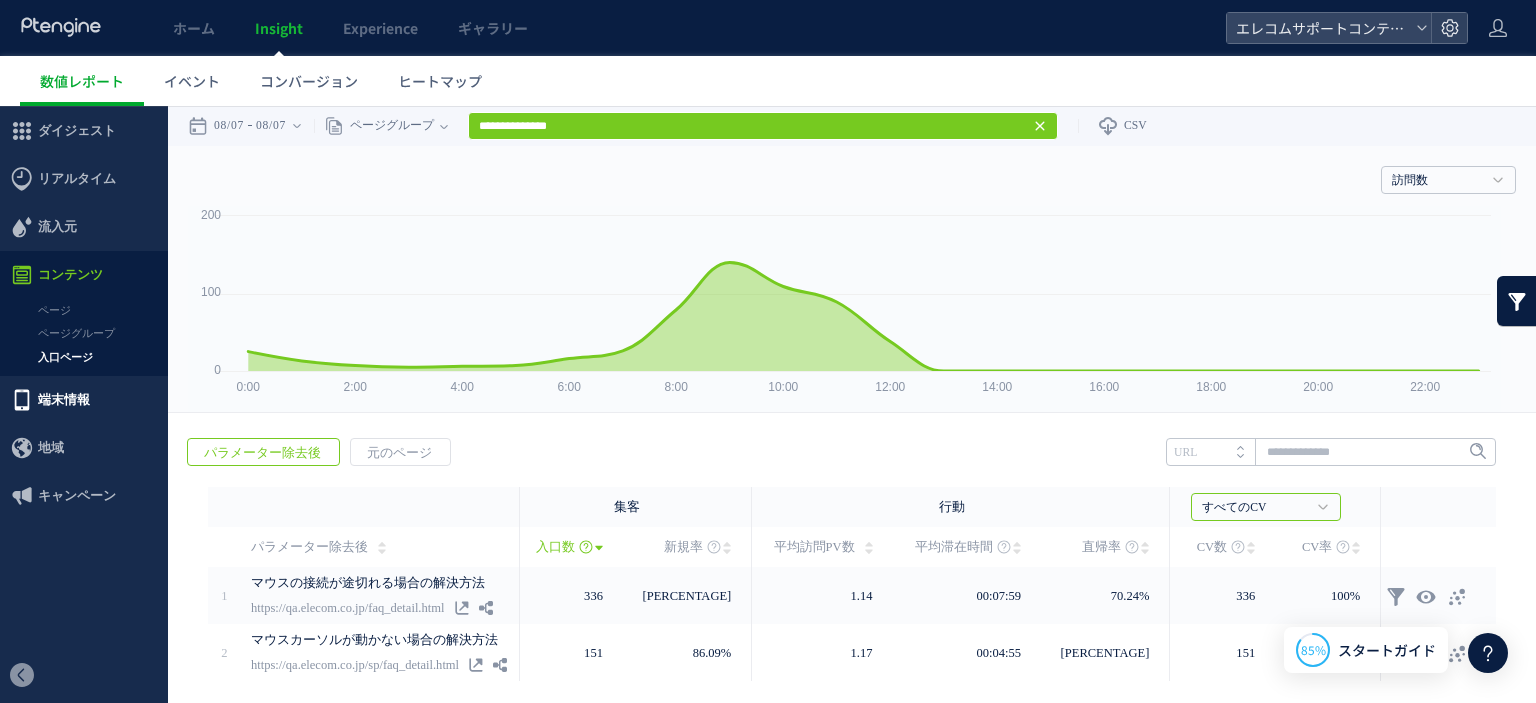 click on "端末情報" at bounding box center (64, 400) 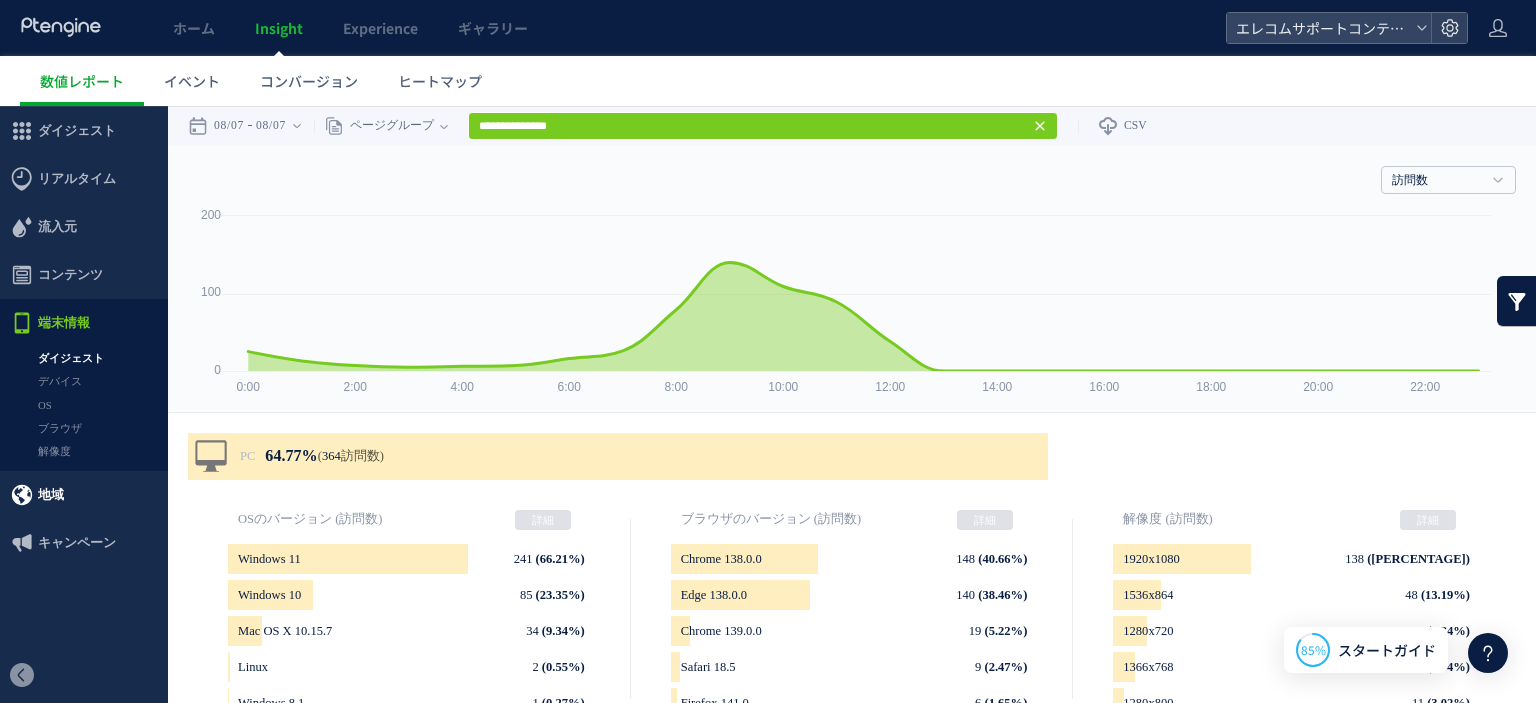 click on "地域" at bounding box center [84, 495] 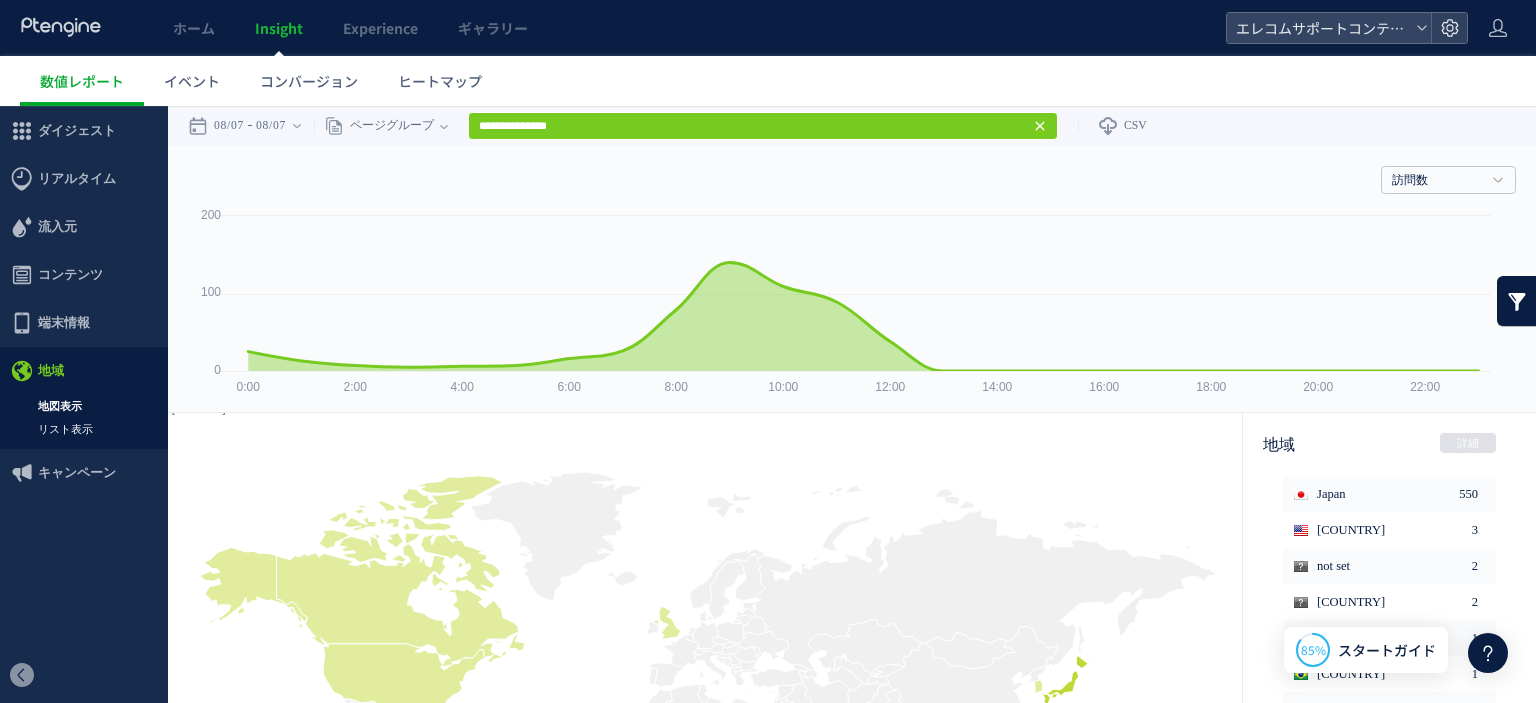 click on "リスト表示" at bounding box center [84, 429] 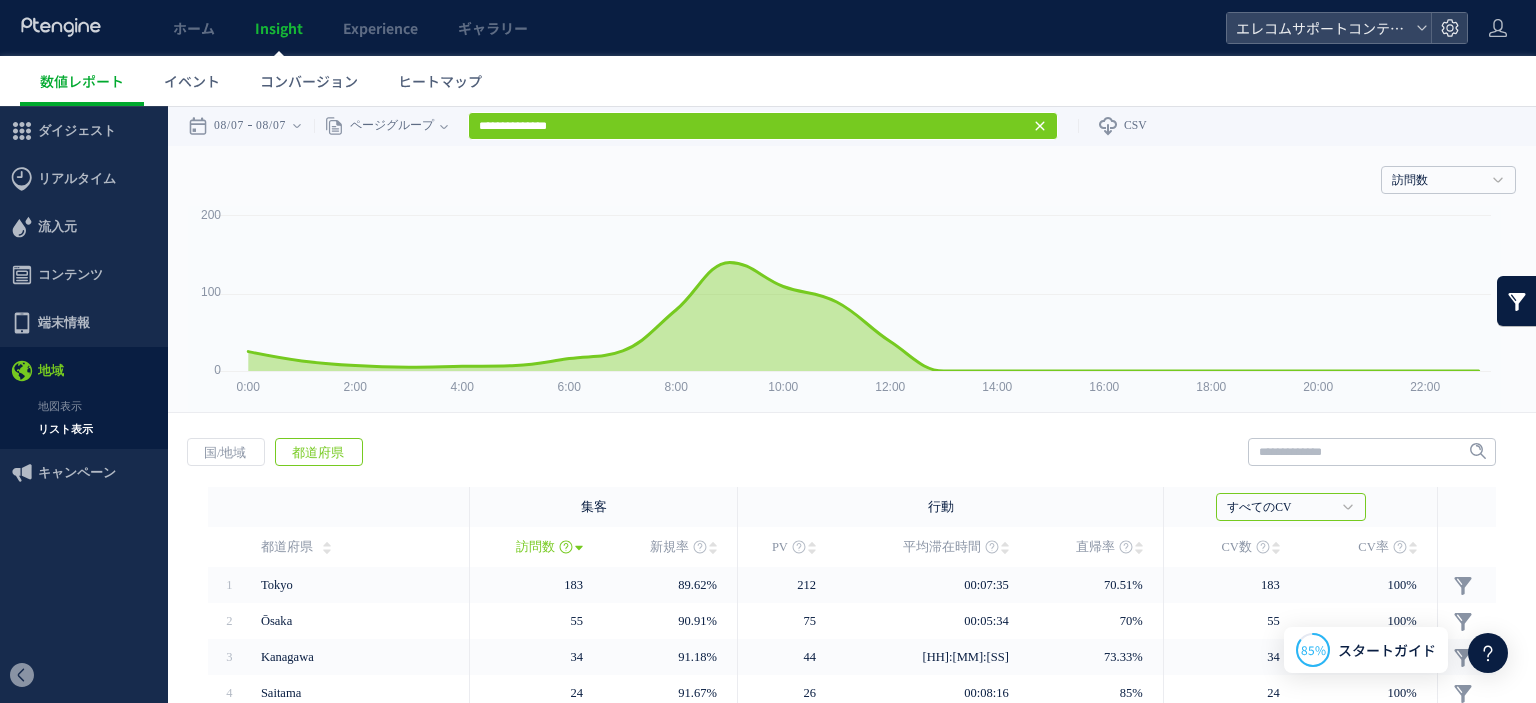 click on "キャンペーン" at bounding box center (77, 473) 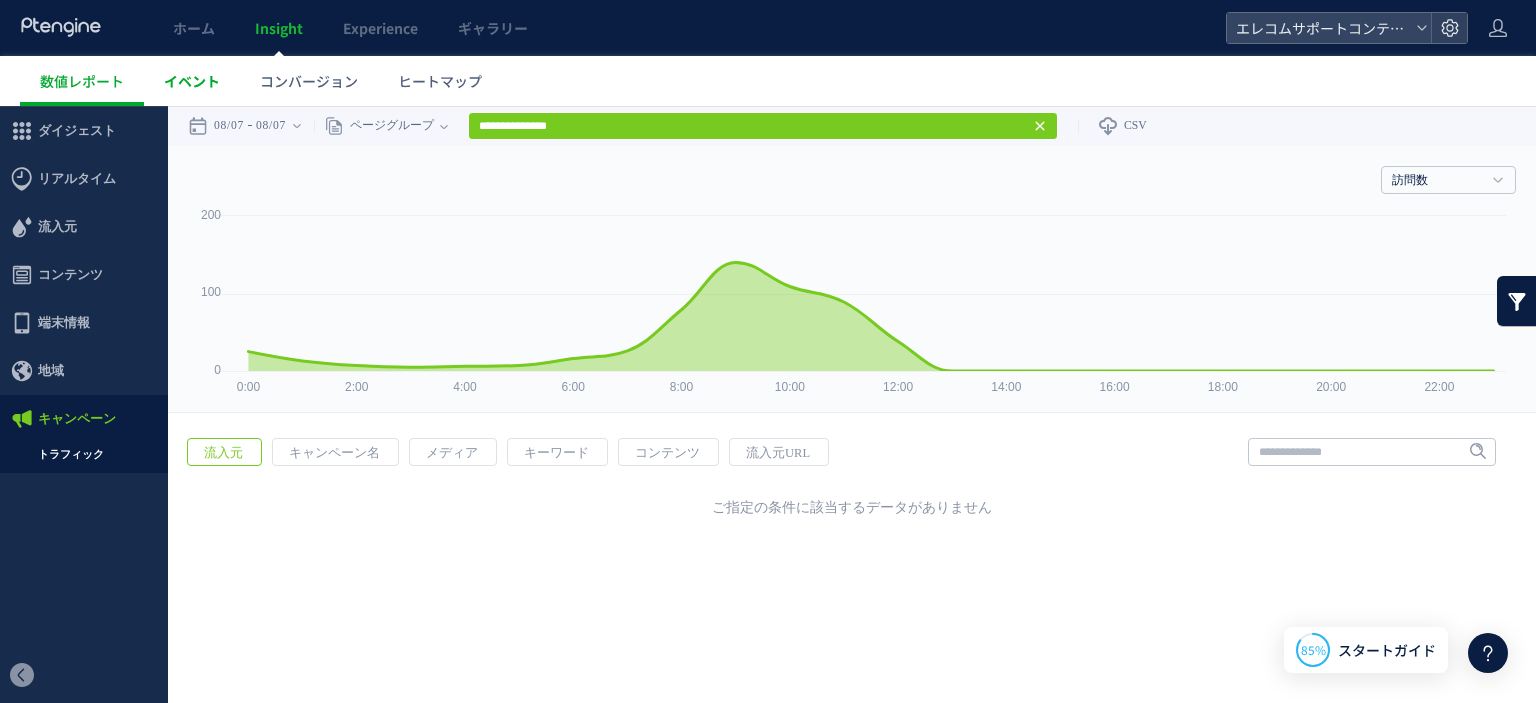 click on "イベント" at bounding box center (192, 81) 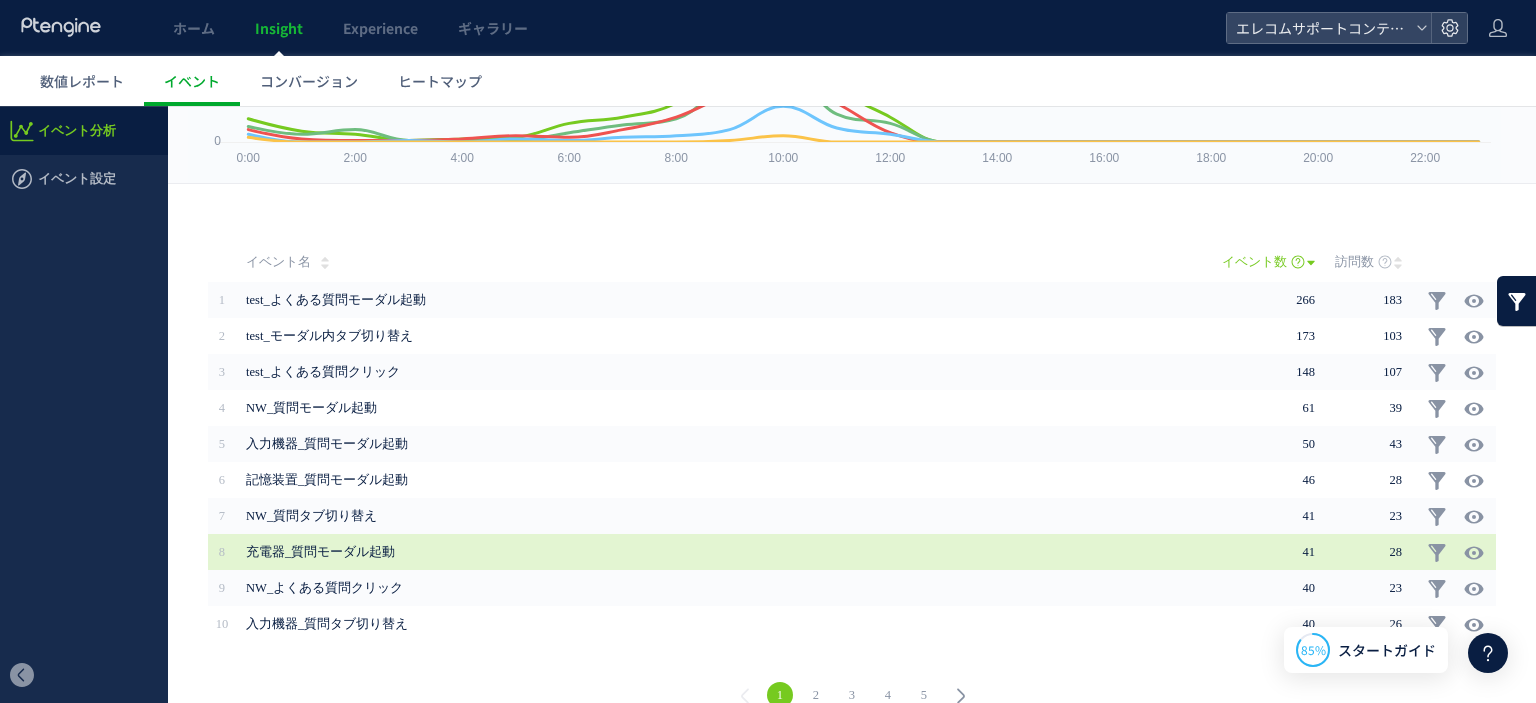 scroll, scrollTop: 259, scrollLeft: 0, axis: vertical 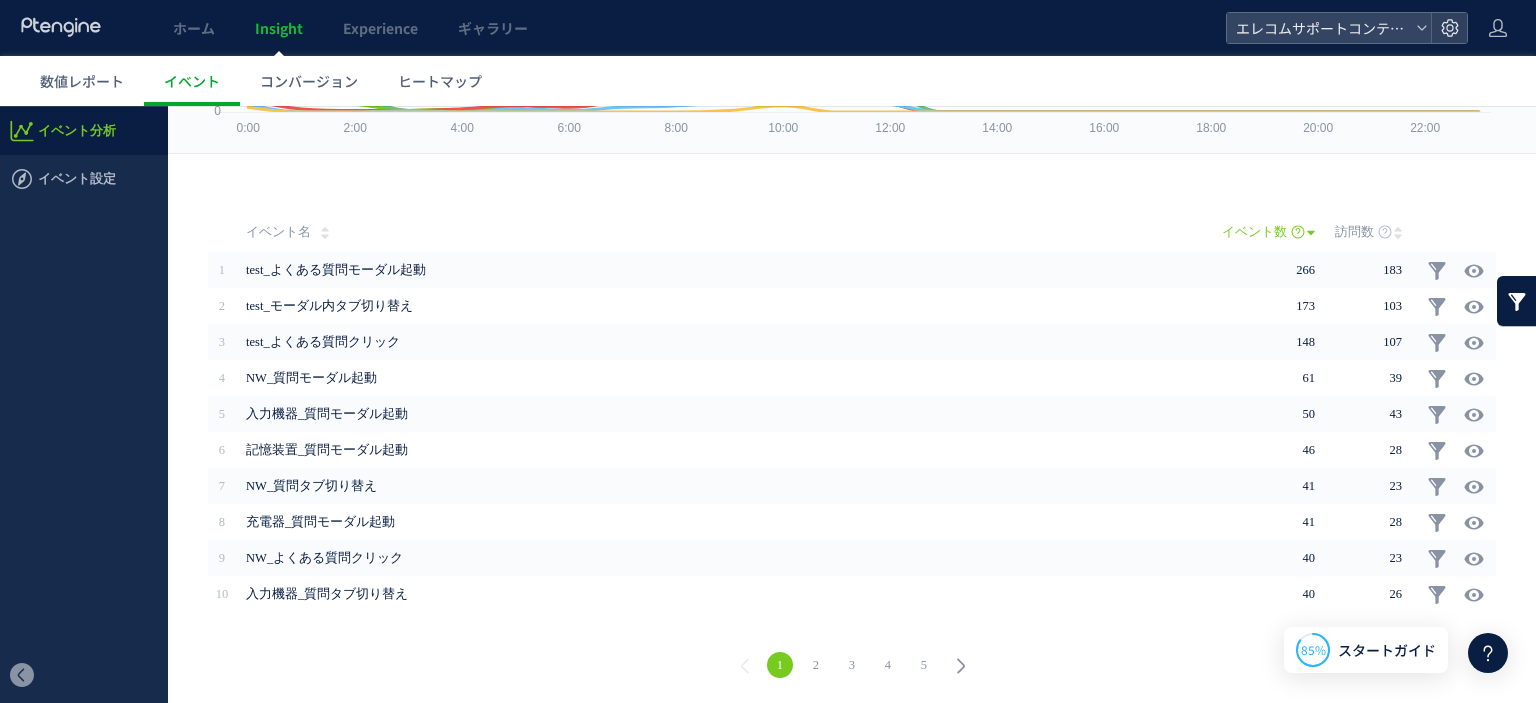 click on "2" at bounding box center (816, 665) 